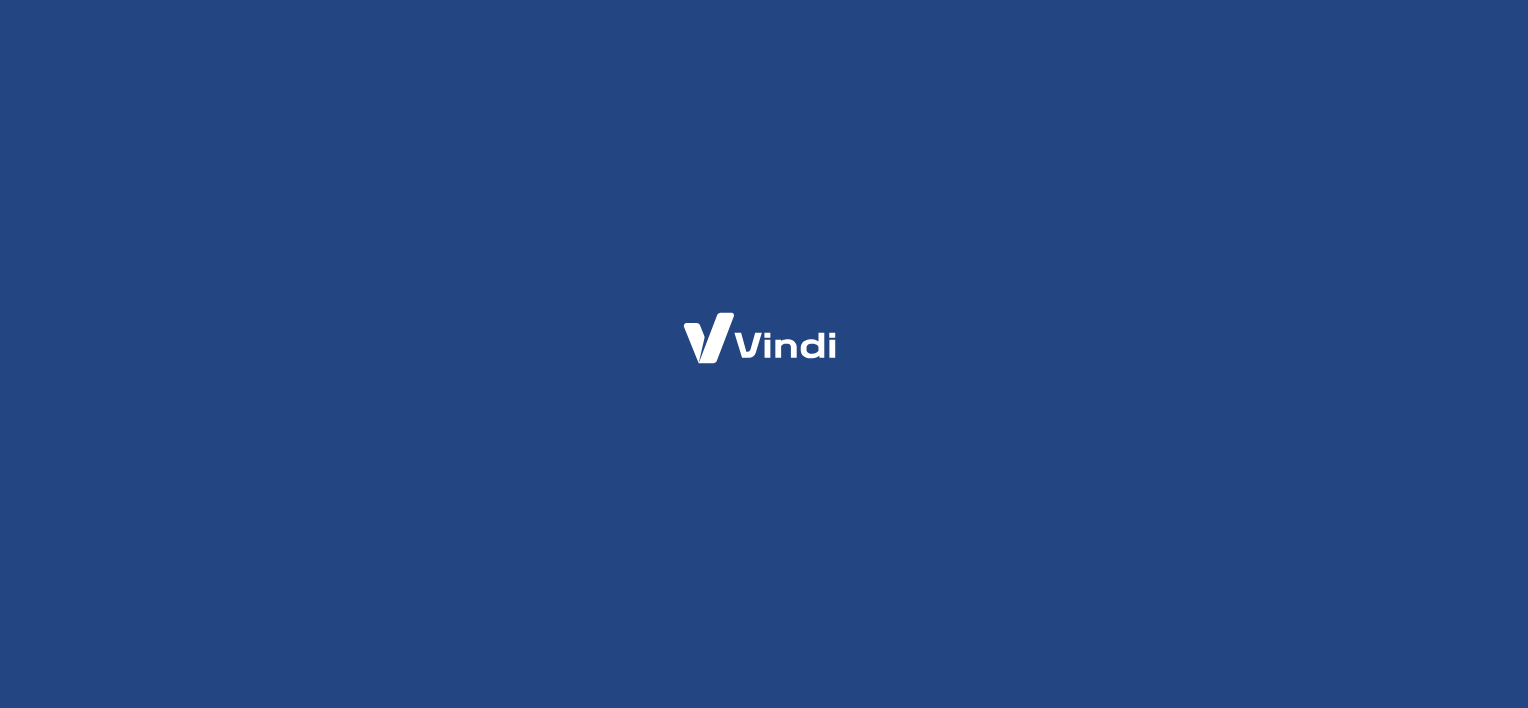 scroll, scrollTop: 0, scrollLeft: 0, axis: both 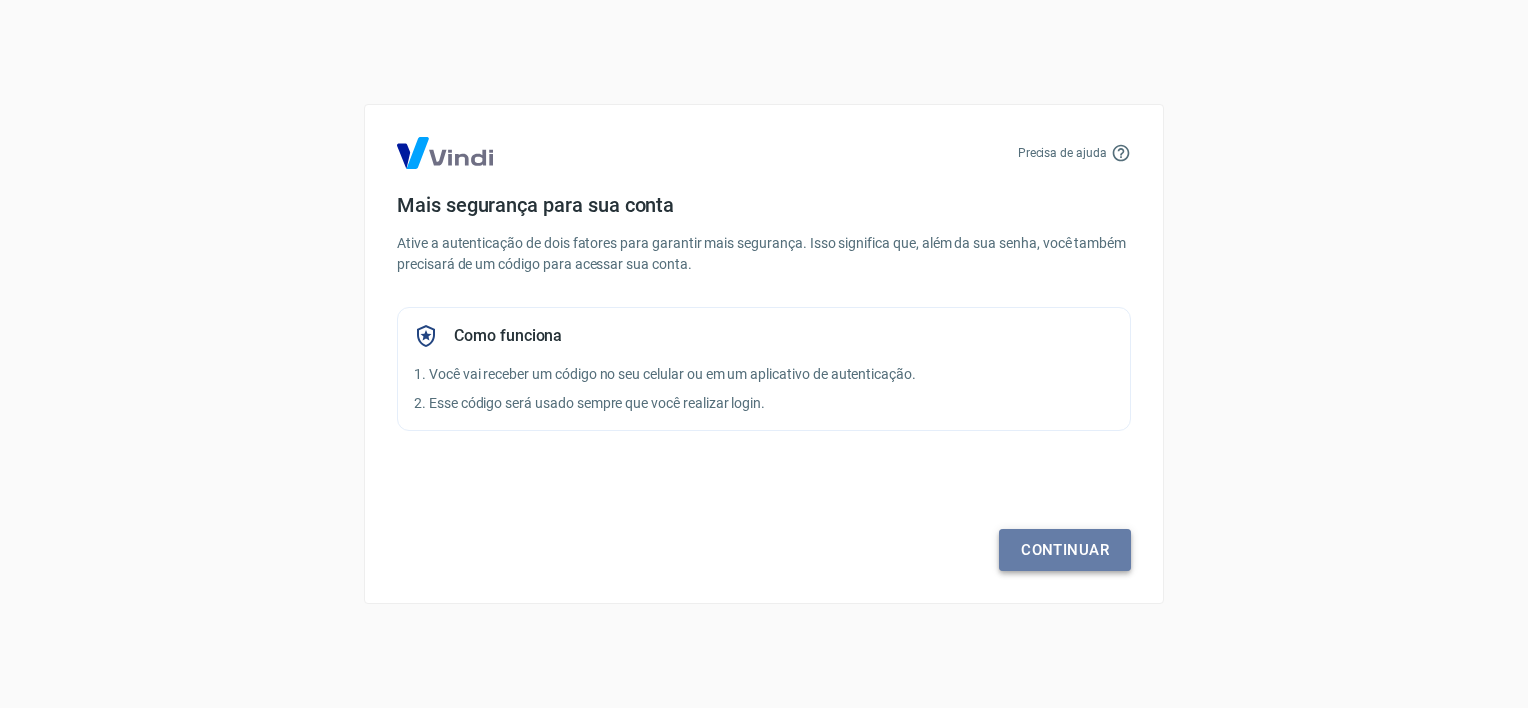 click on "Continuar" at bounding box center [1065, 550] 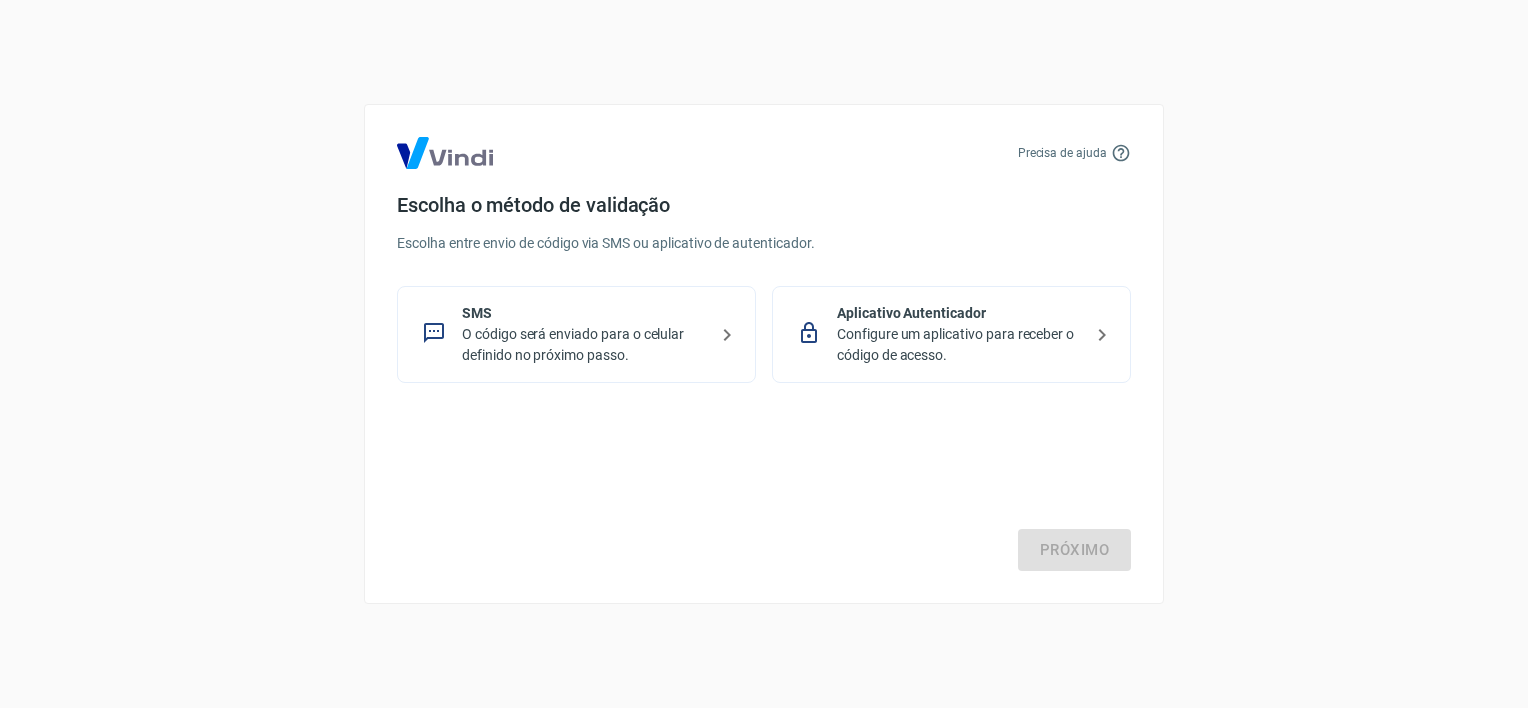 click on "SMS" at bounding box center [584, 313] 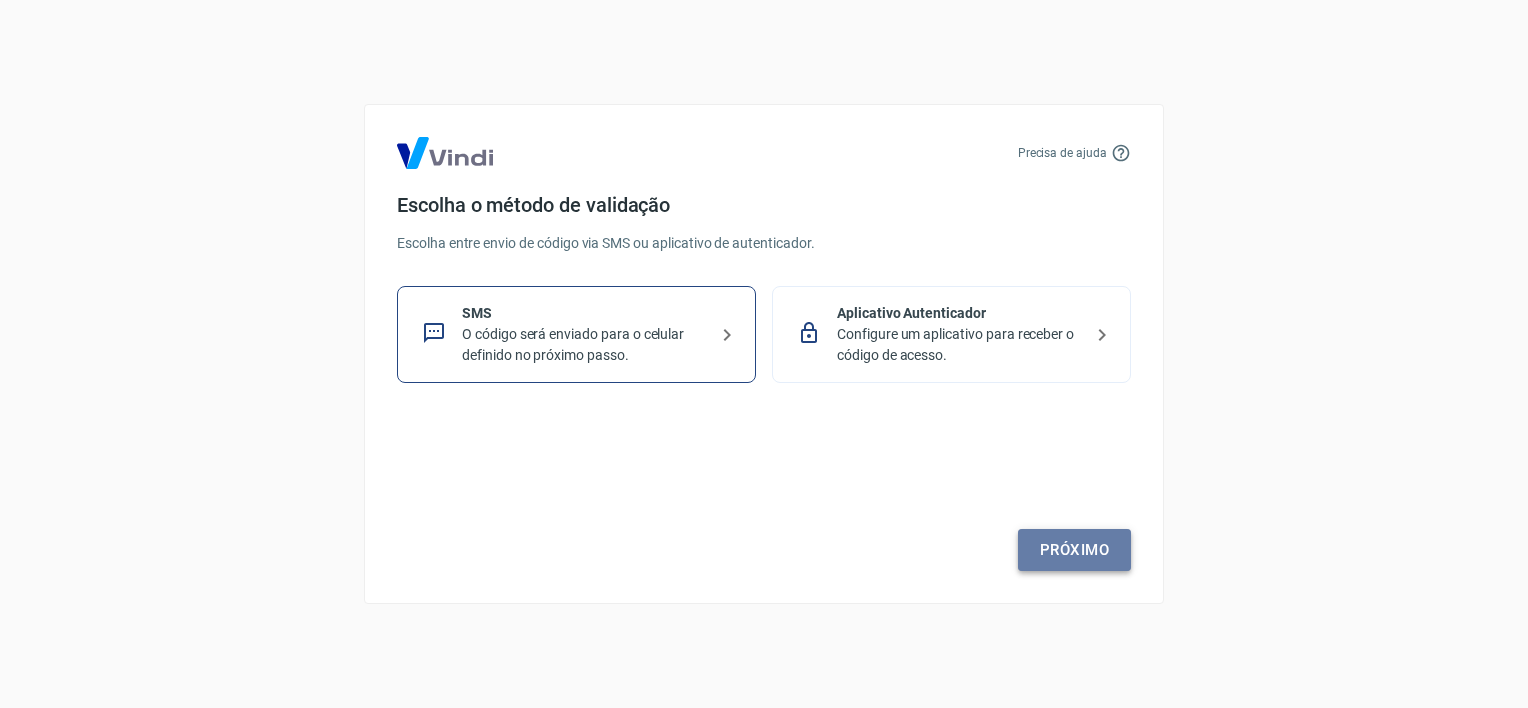 click on "Próximo" at bounding box center [1074, 550] 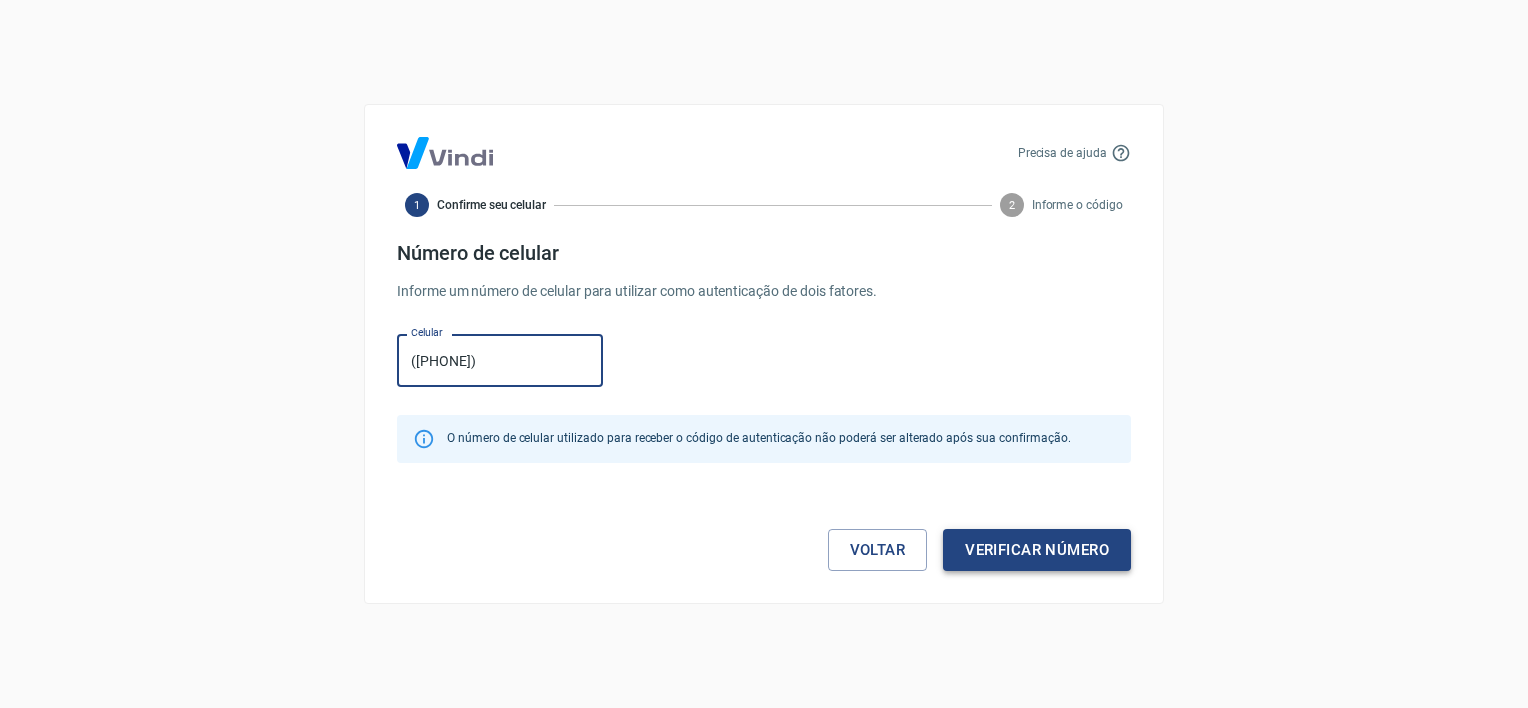 type on "([PHONE])" 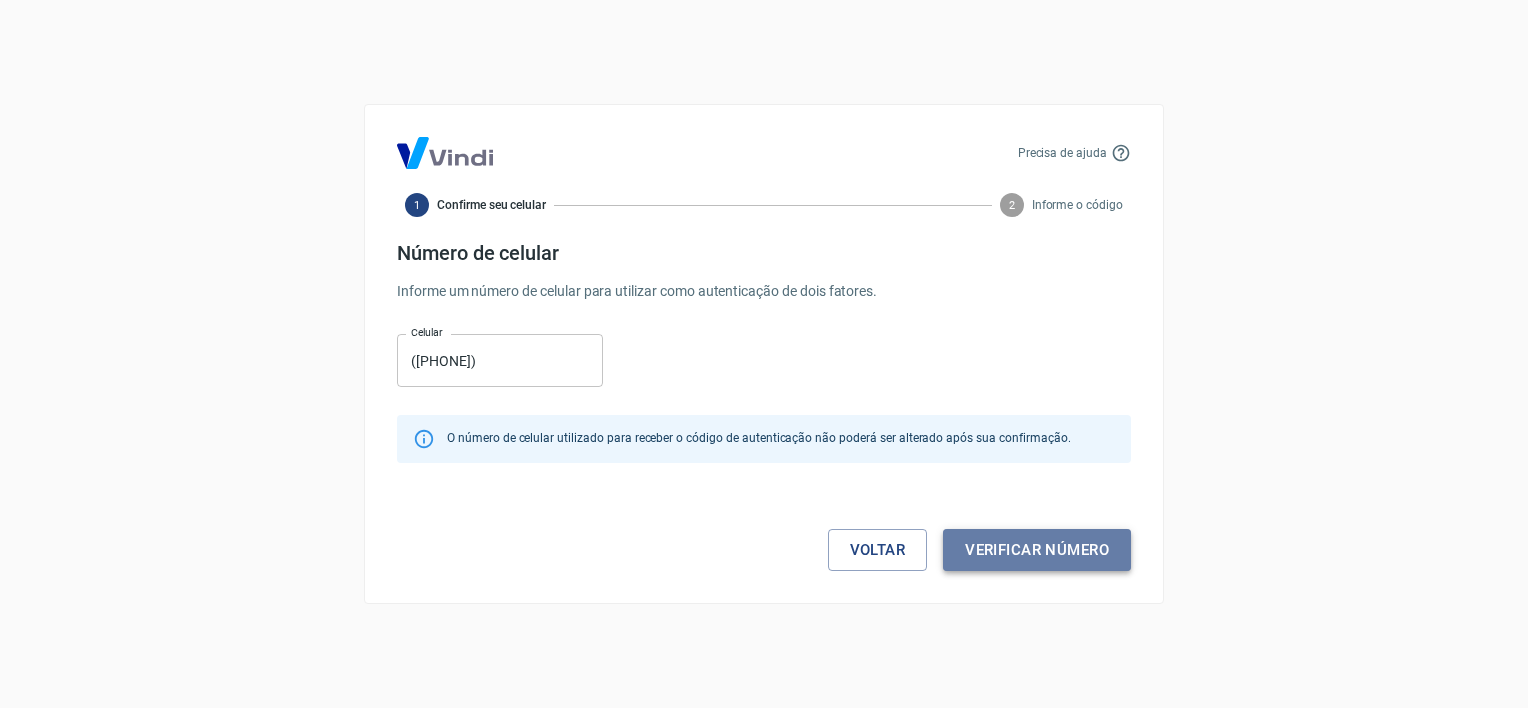 click on "Verificar número" at bounding box center [1037, 550] 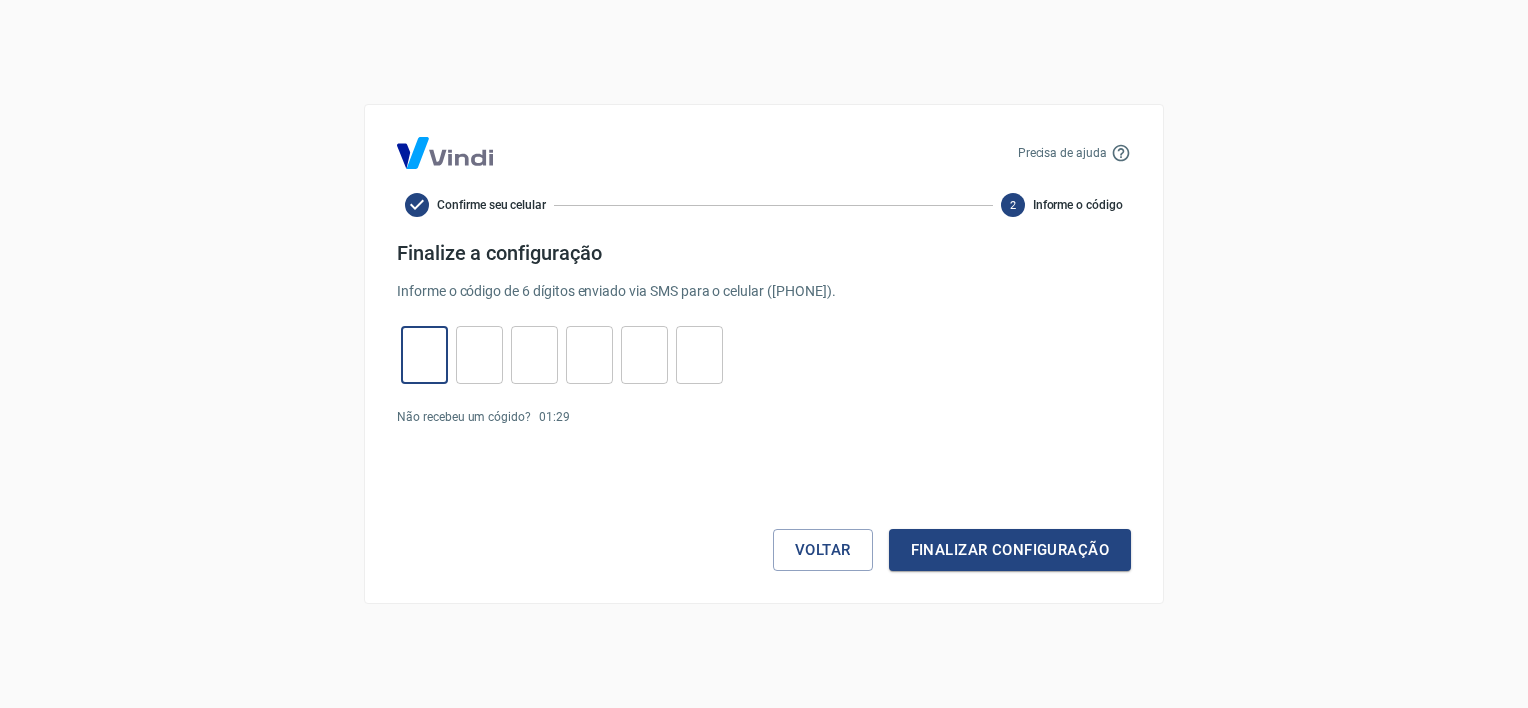 click at bounding box center (424, 355) 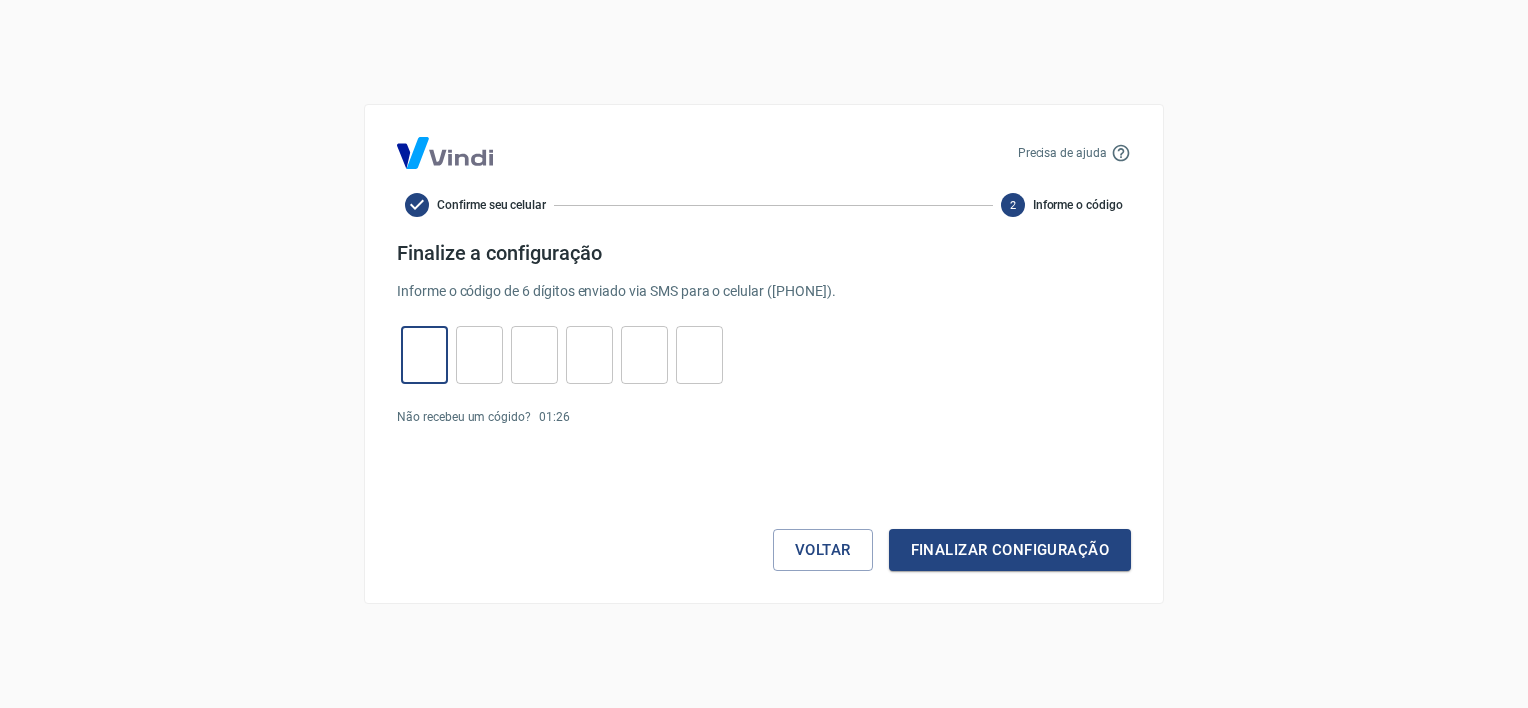 type on "9" 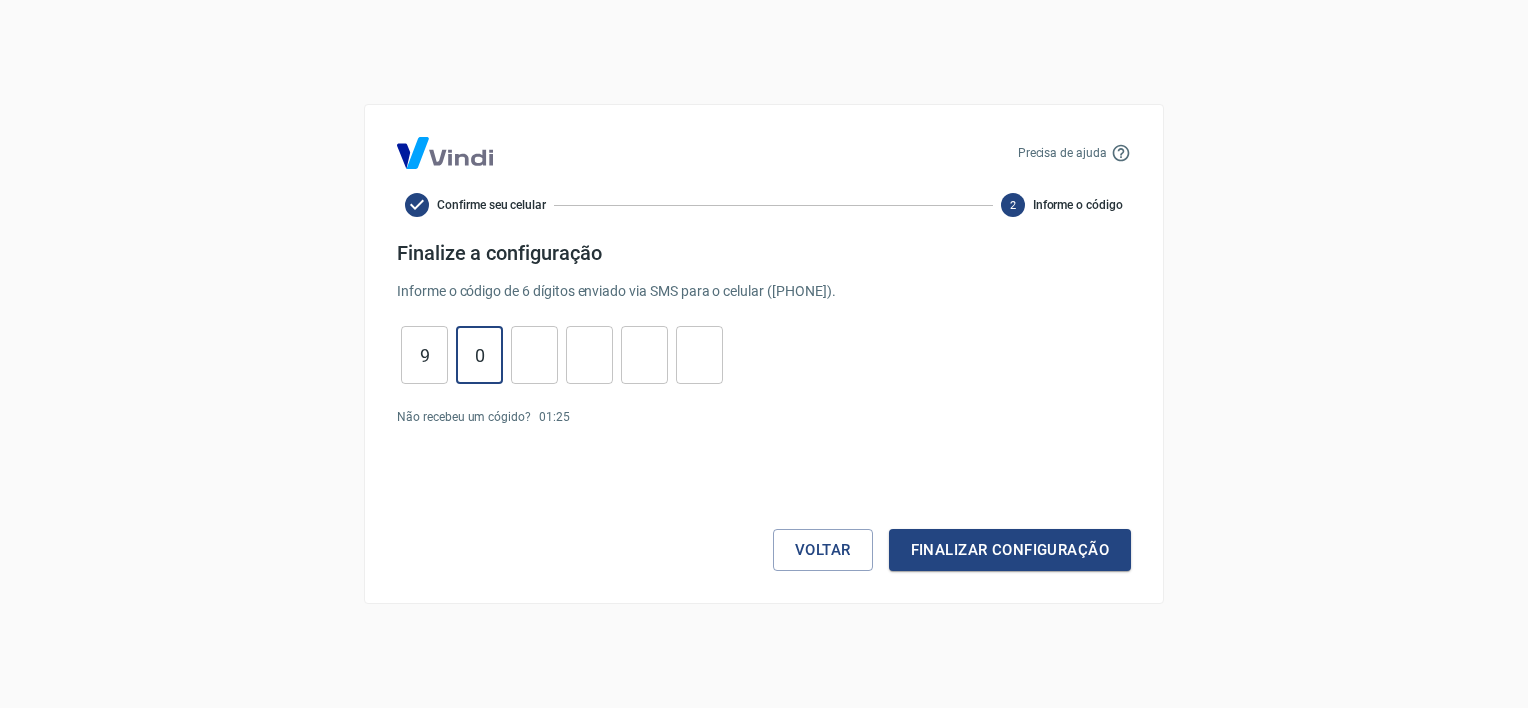 type on "0" 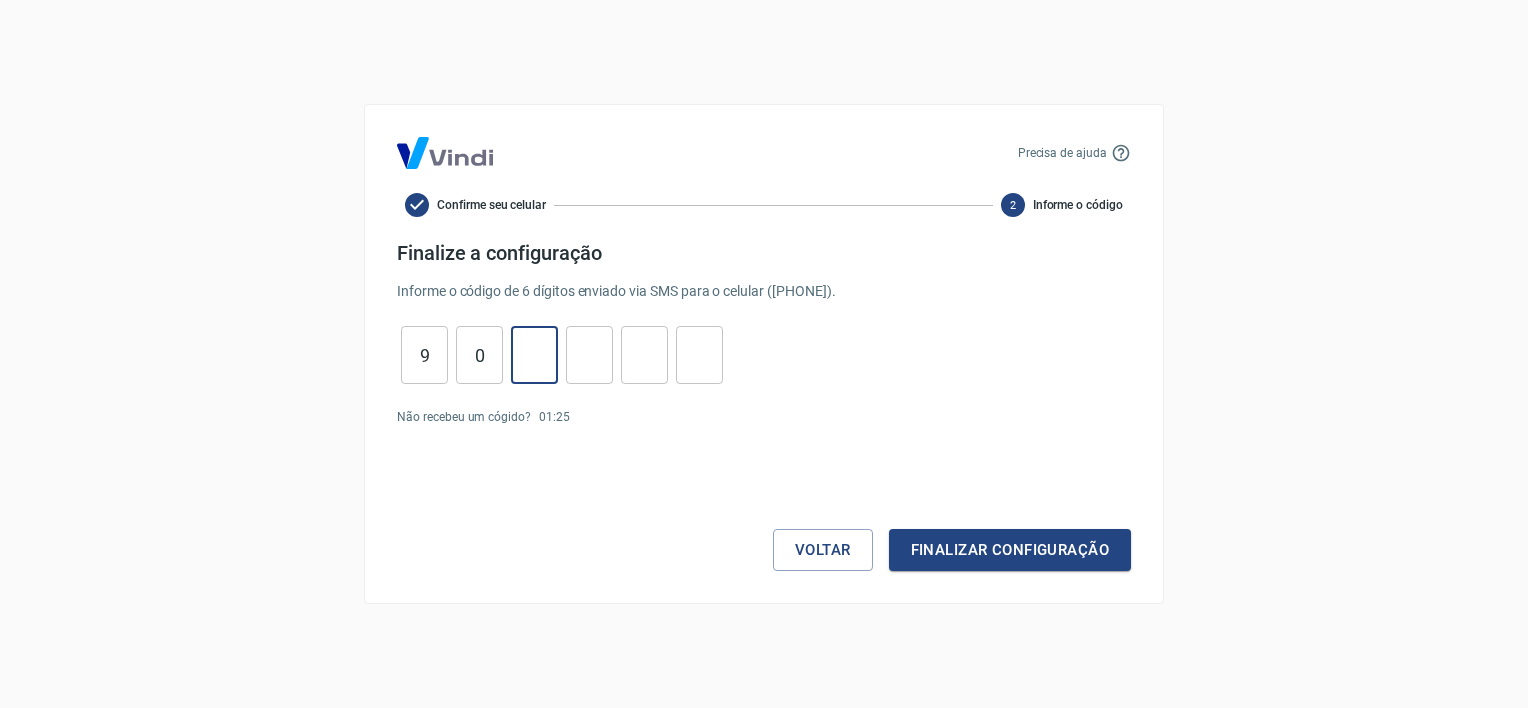 type on "0" 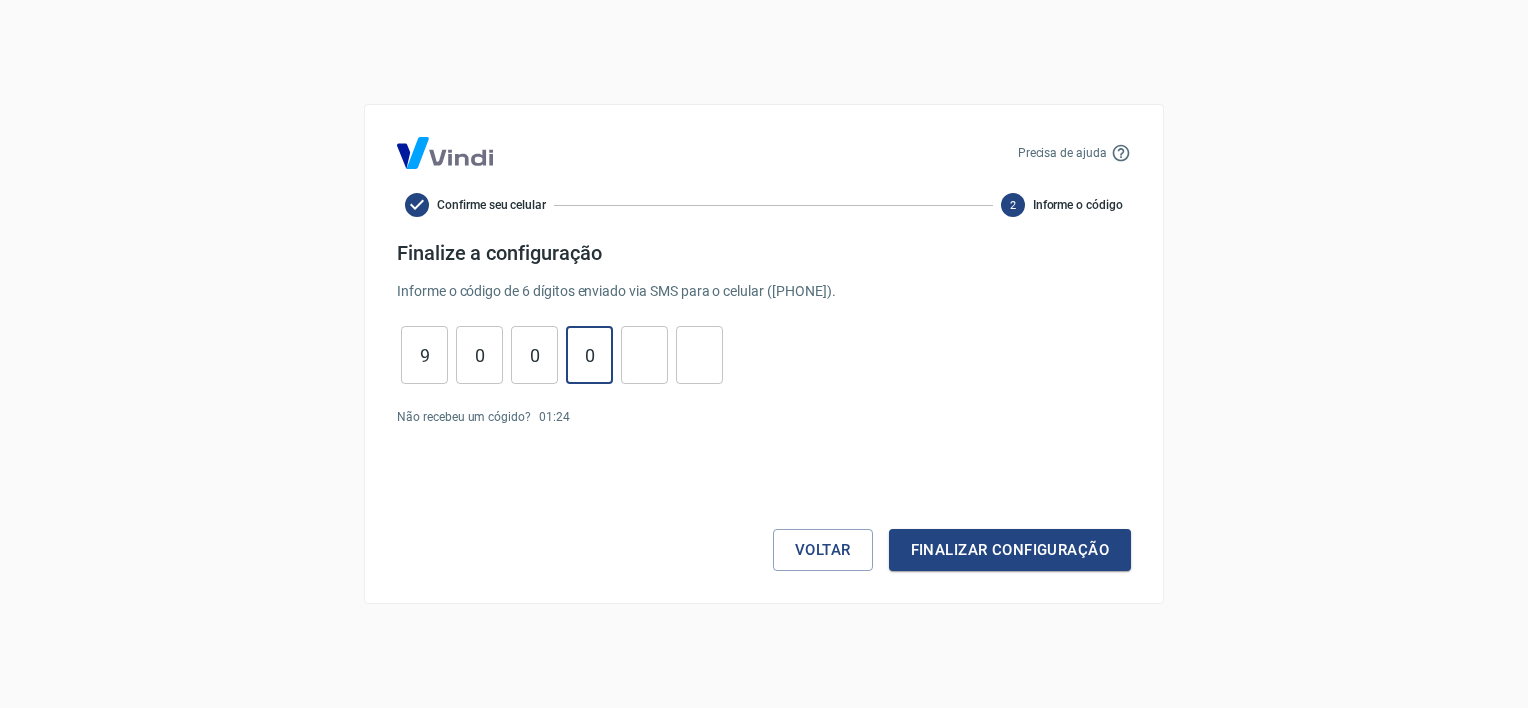 type on "0" 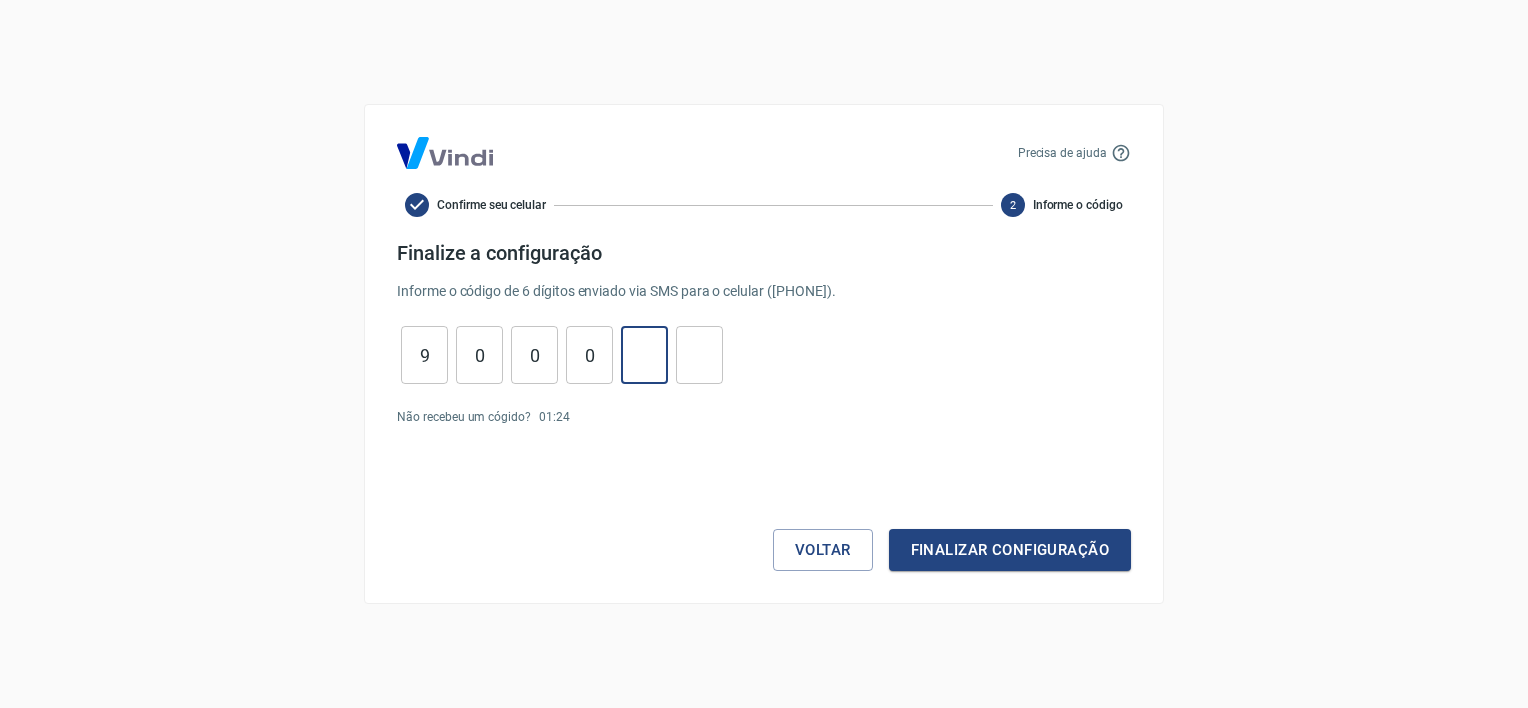type on "7" 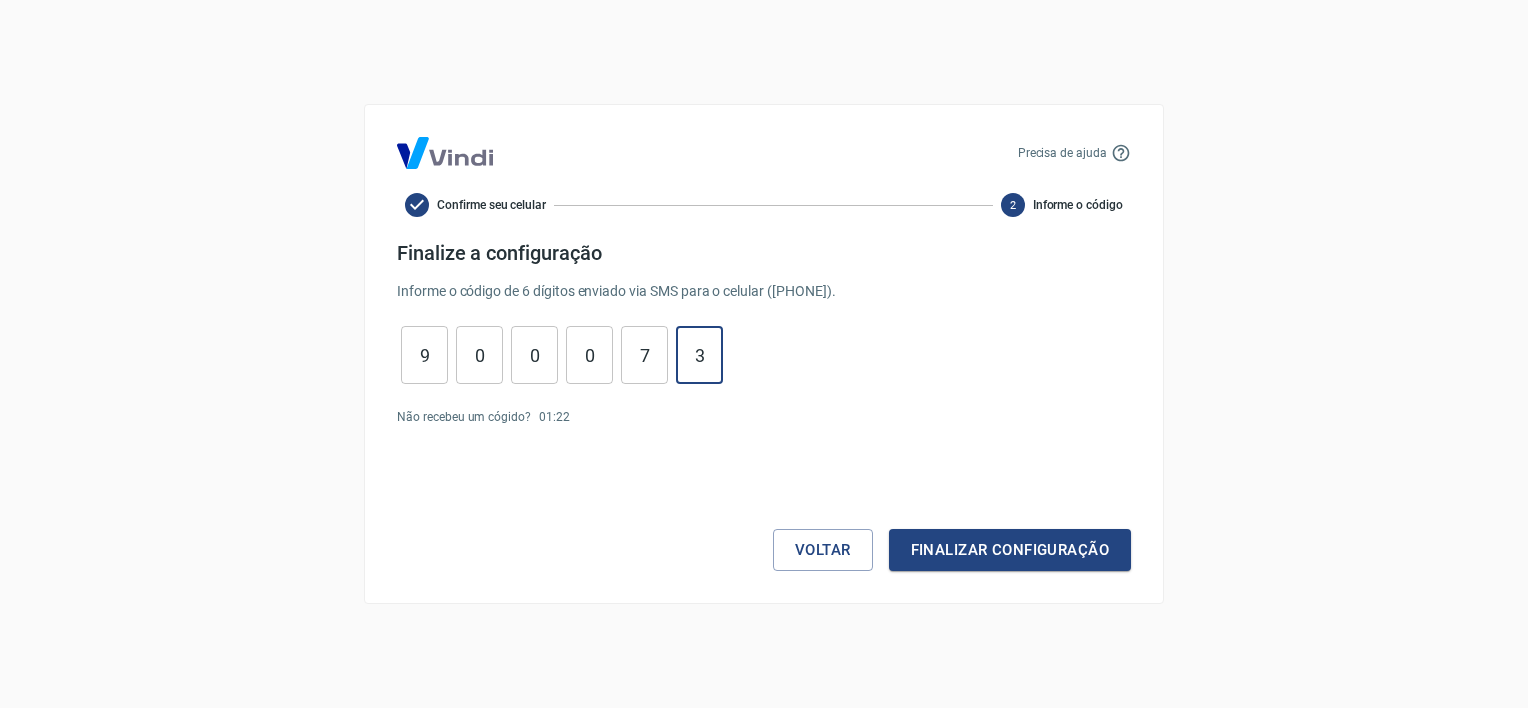 type on "3" 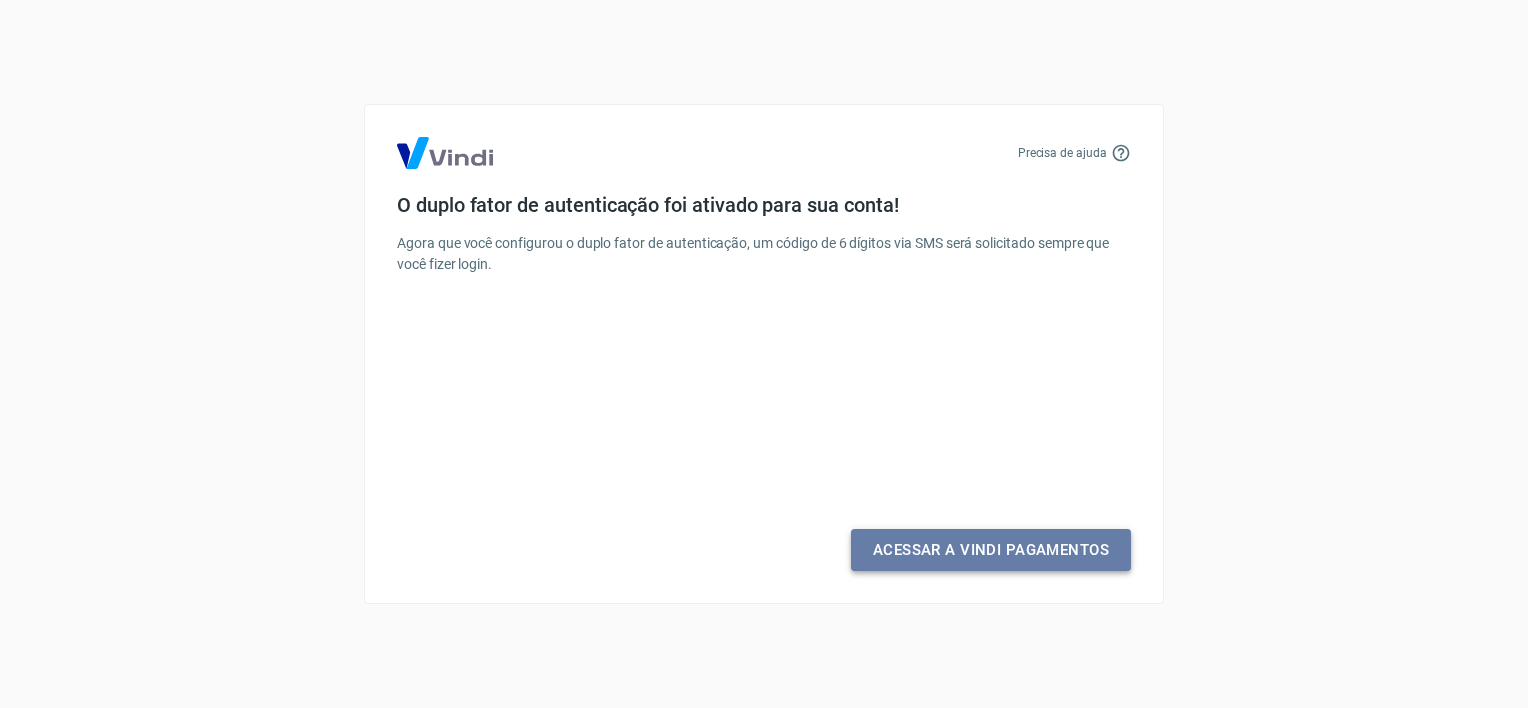 click on "Acessar a Vindi Pagamentos" at bounding box center [991, 550] 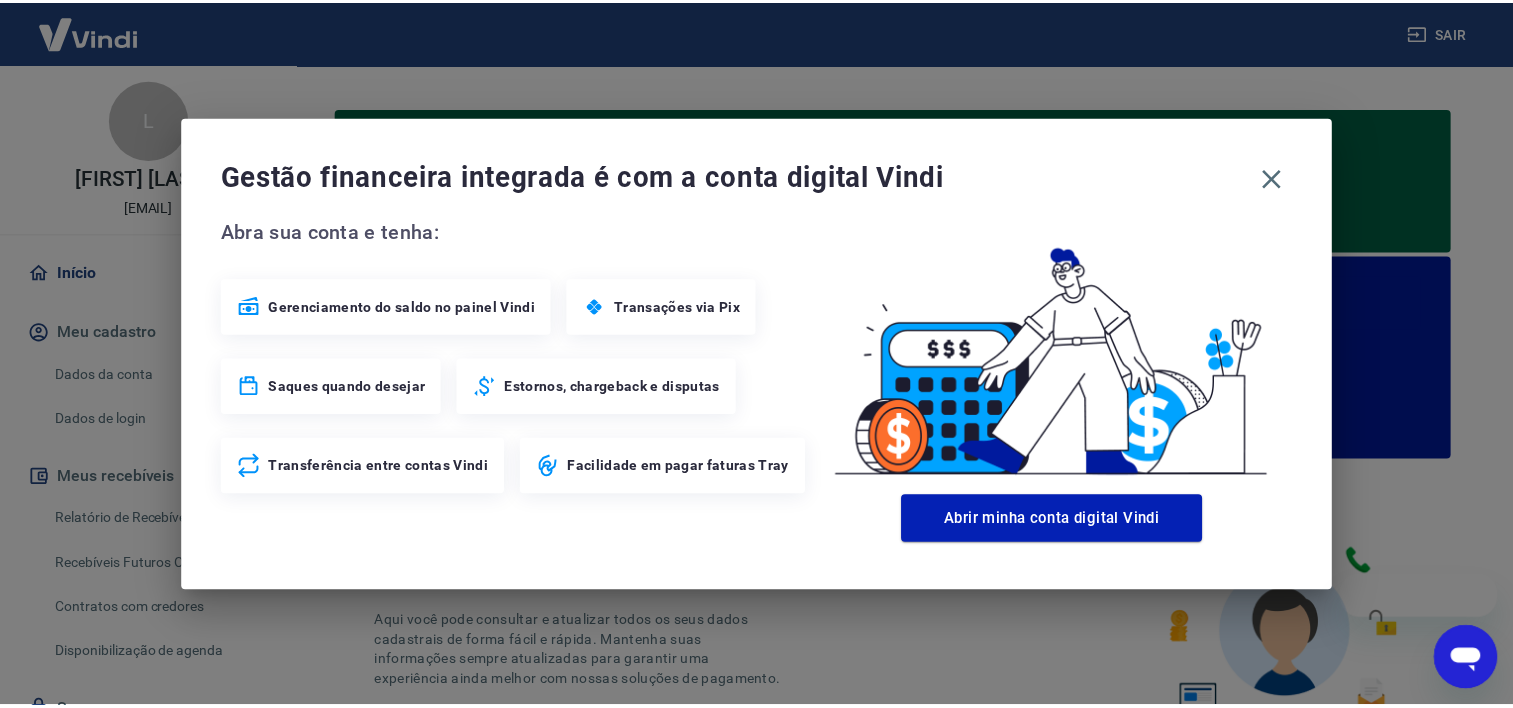 scroll, scrollTop: 0, scrollLeft: 0, axis: both 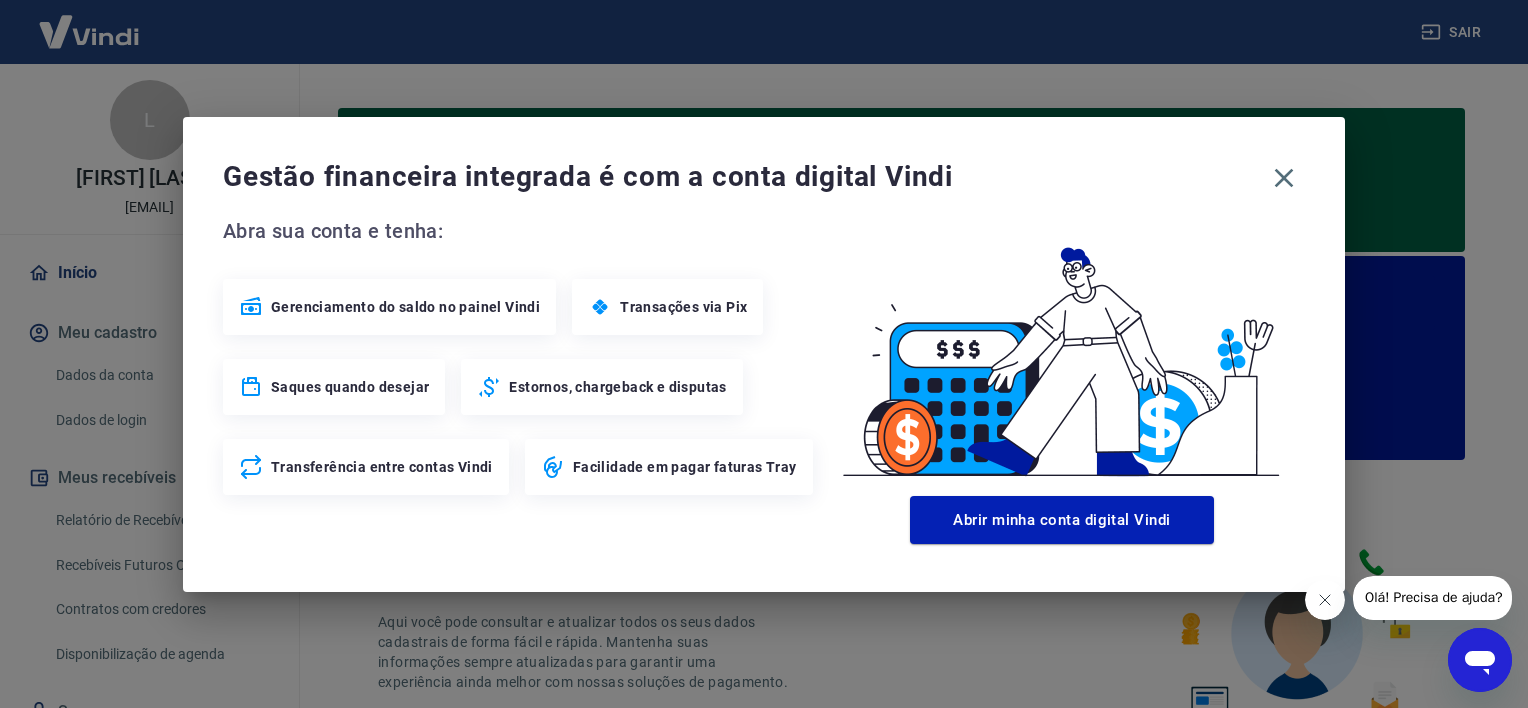 click on "Transações via Pix" at bounding box center [683, 307] 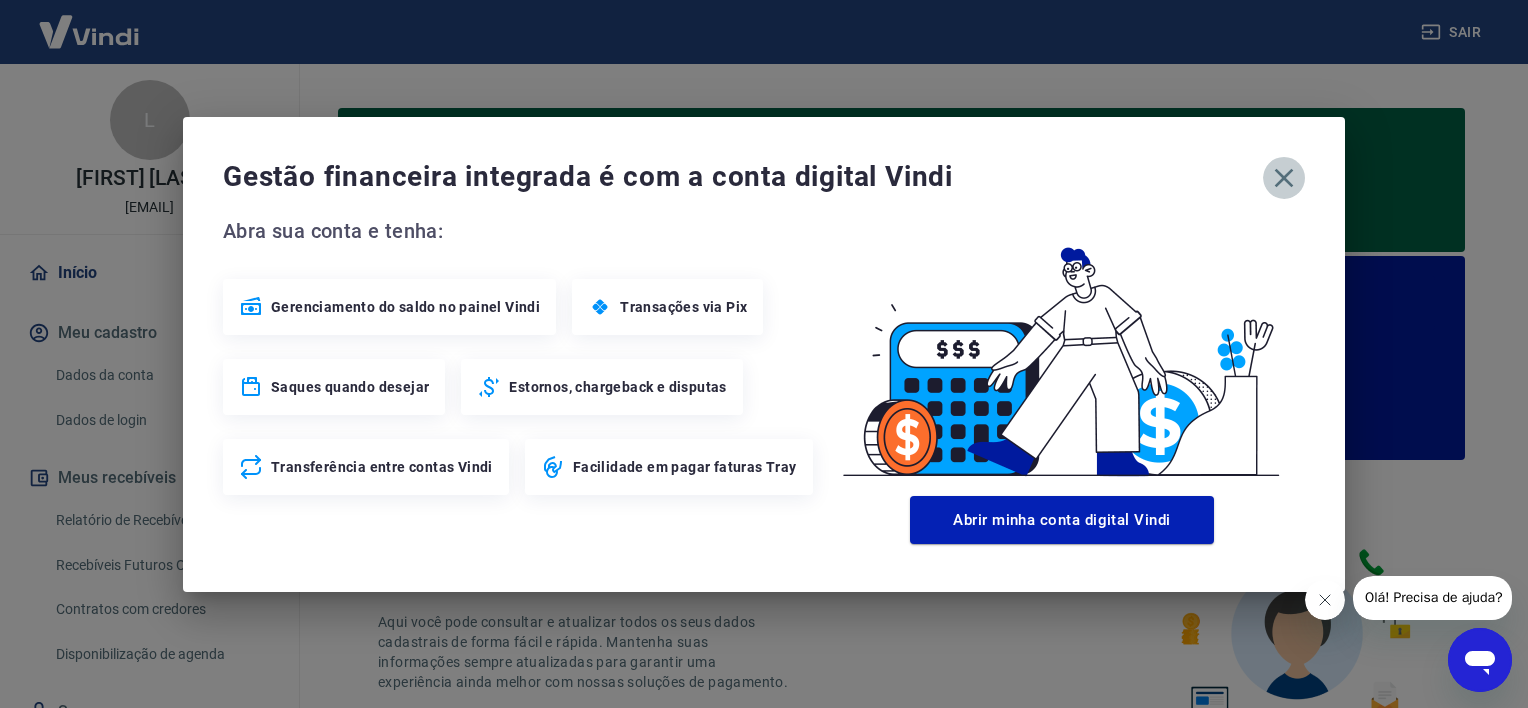 click 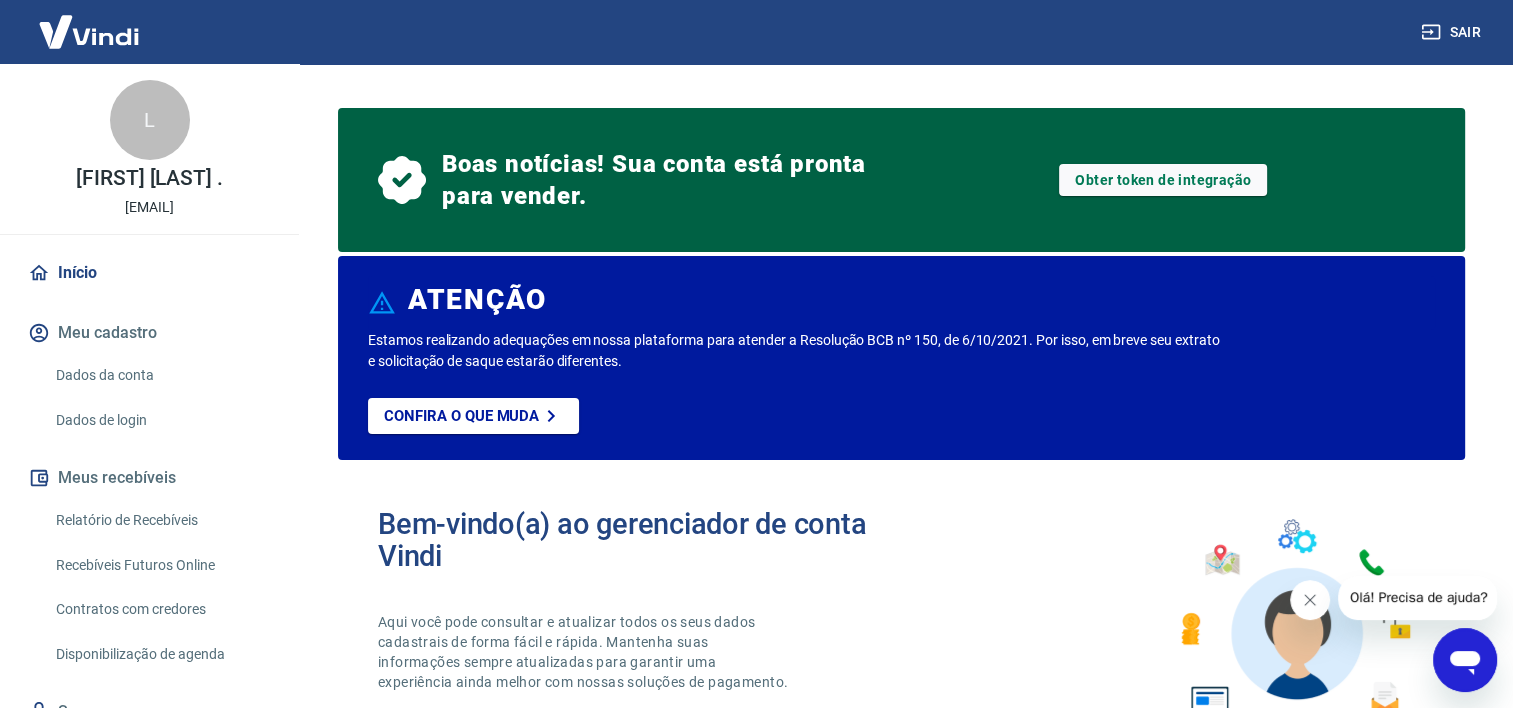 click on "Início Meu cadastro Dados da conta Dados de login Meus recebíveis Relatório de Recebíveis Recebíveis Futuros Online Contratos com credores Disponibilização de agenda Segurança Fale conosco" at bounding box center [149, 522] 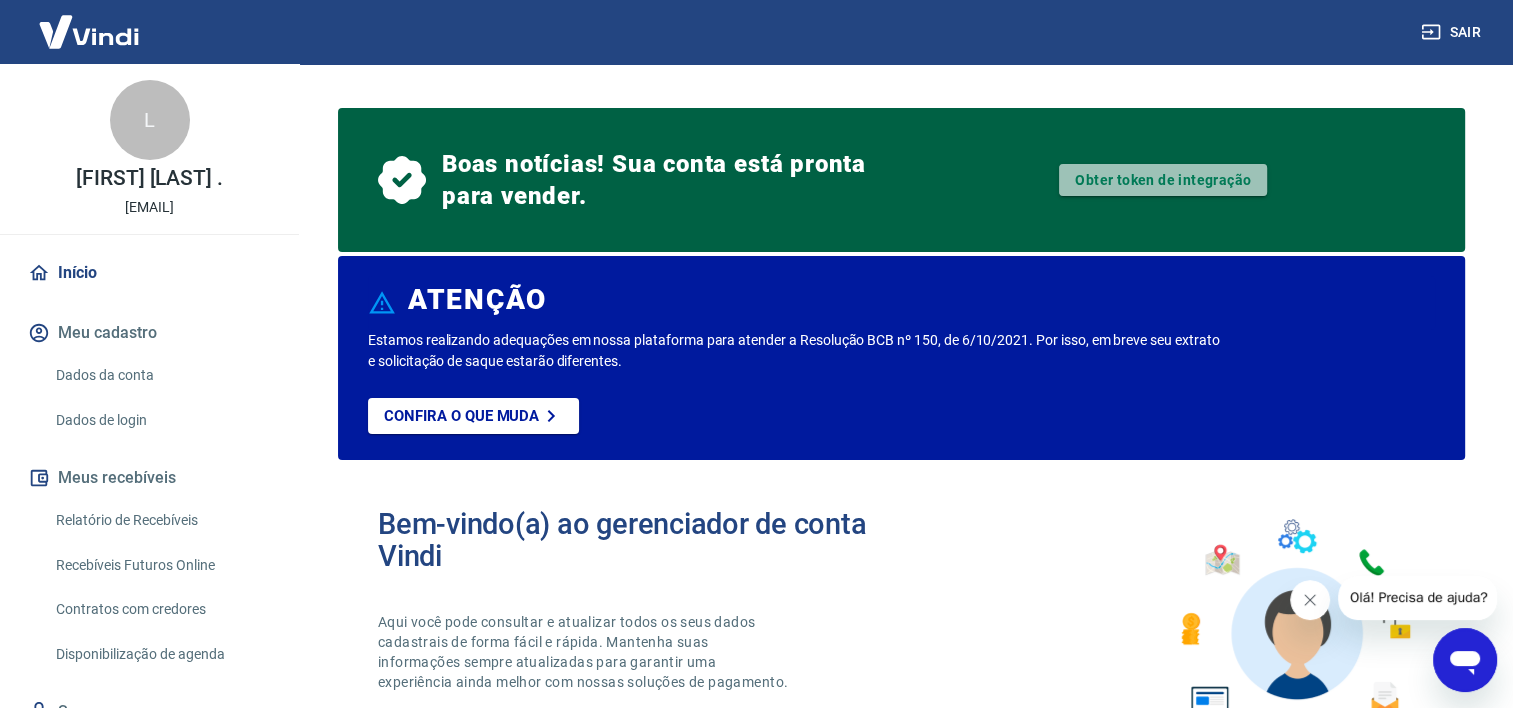 click on "Obter token de integração" at bounding box center [1163, 180] 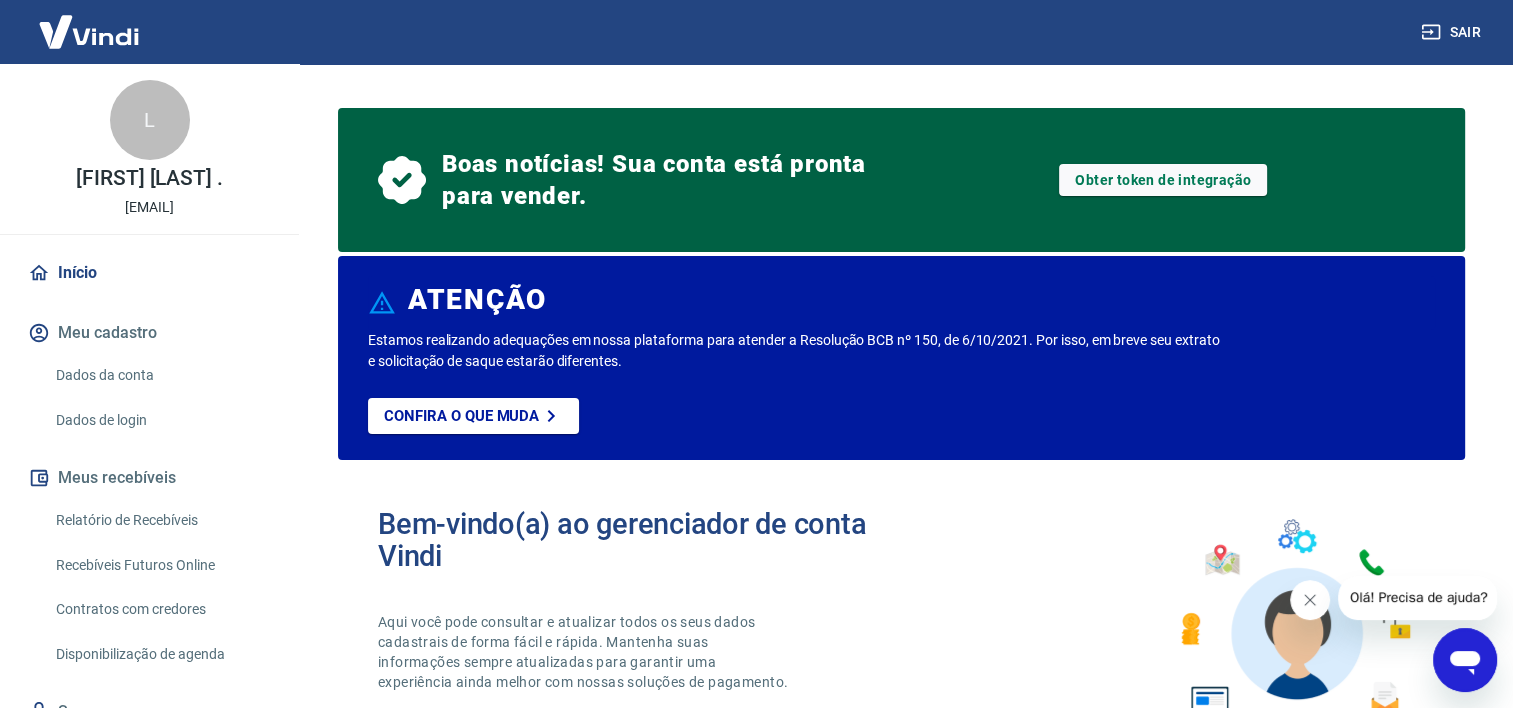 click on "Início Meu cadastro Dados da conta Dados de login Meus recebíveis Relatório de Recebíveis Recebíveis Futuros Online Contratos com credores Disponibilização de agenda Segurança Fale conosco" at bounding box center (149, 522) 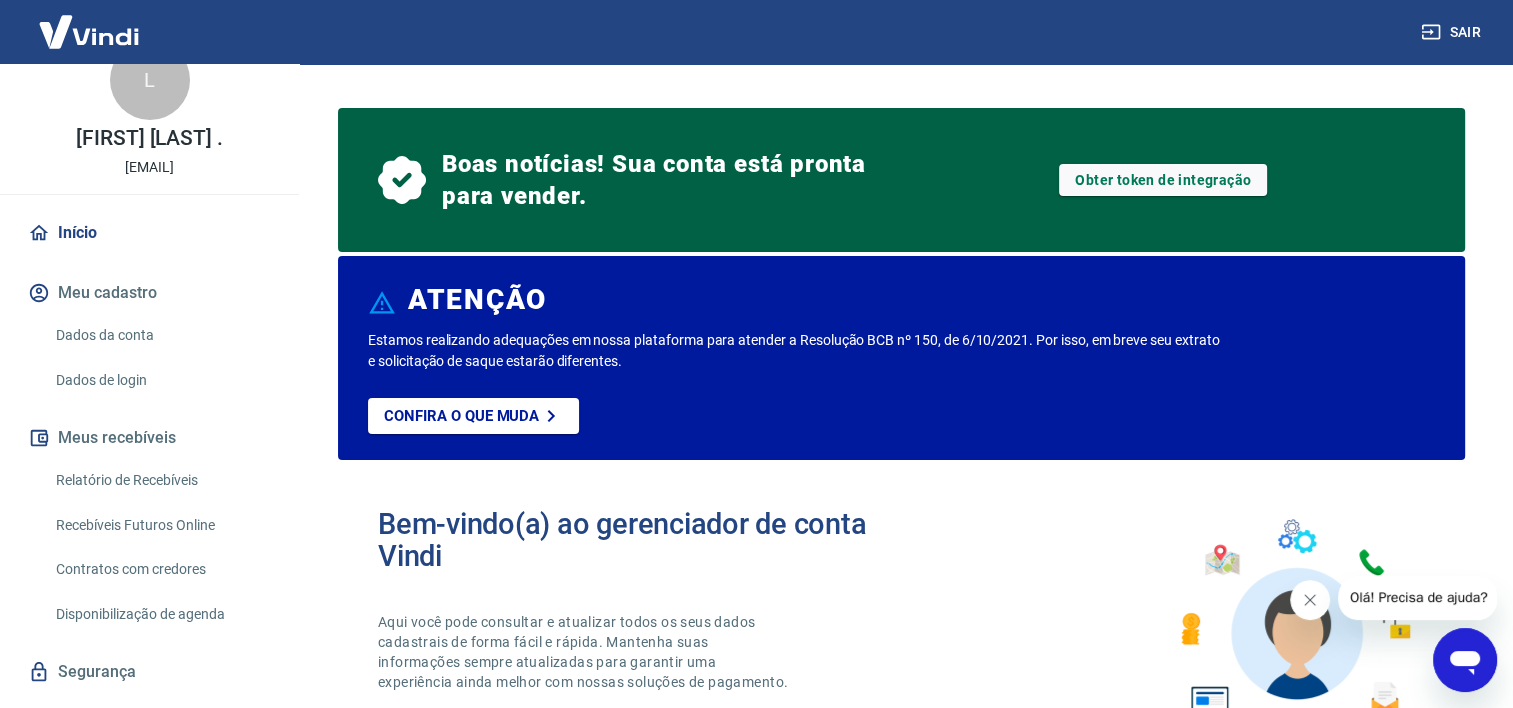 scroll, scrollTop: 85, scrollLeft: 0, axis: vertical 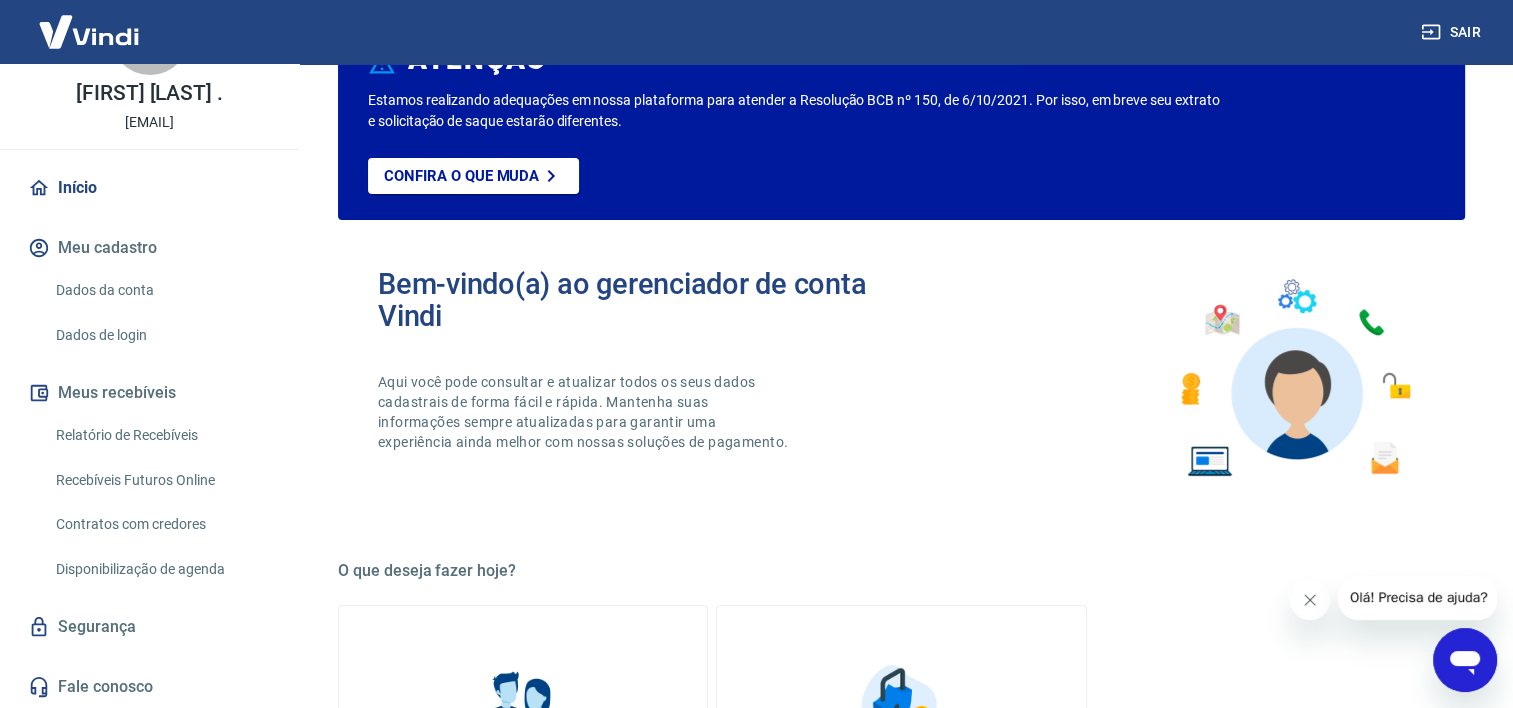 click at bounding box center (89, 31) 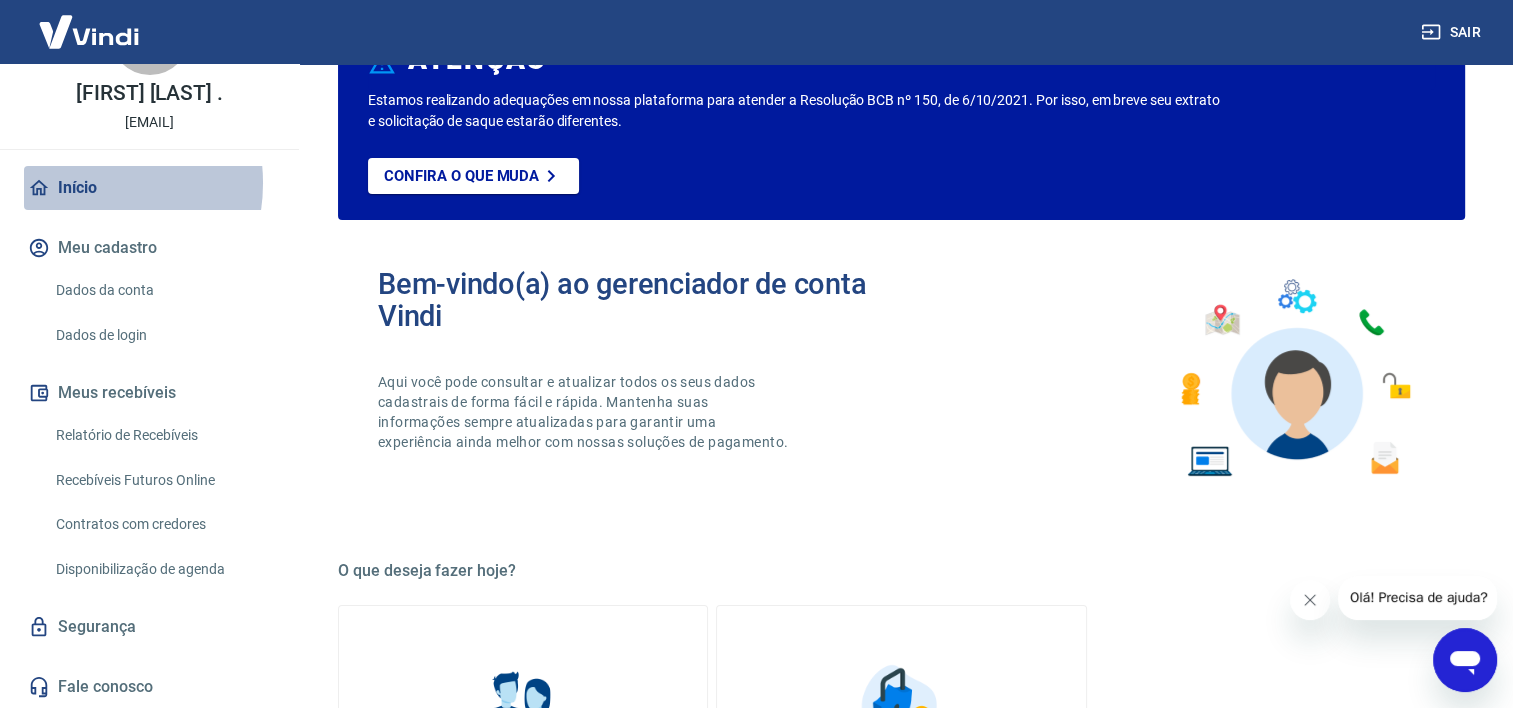 click on "Início" at bounding box center [149, 188] 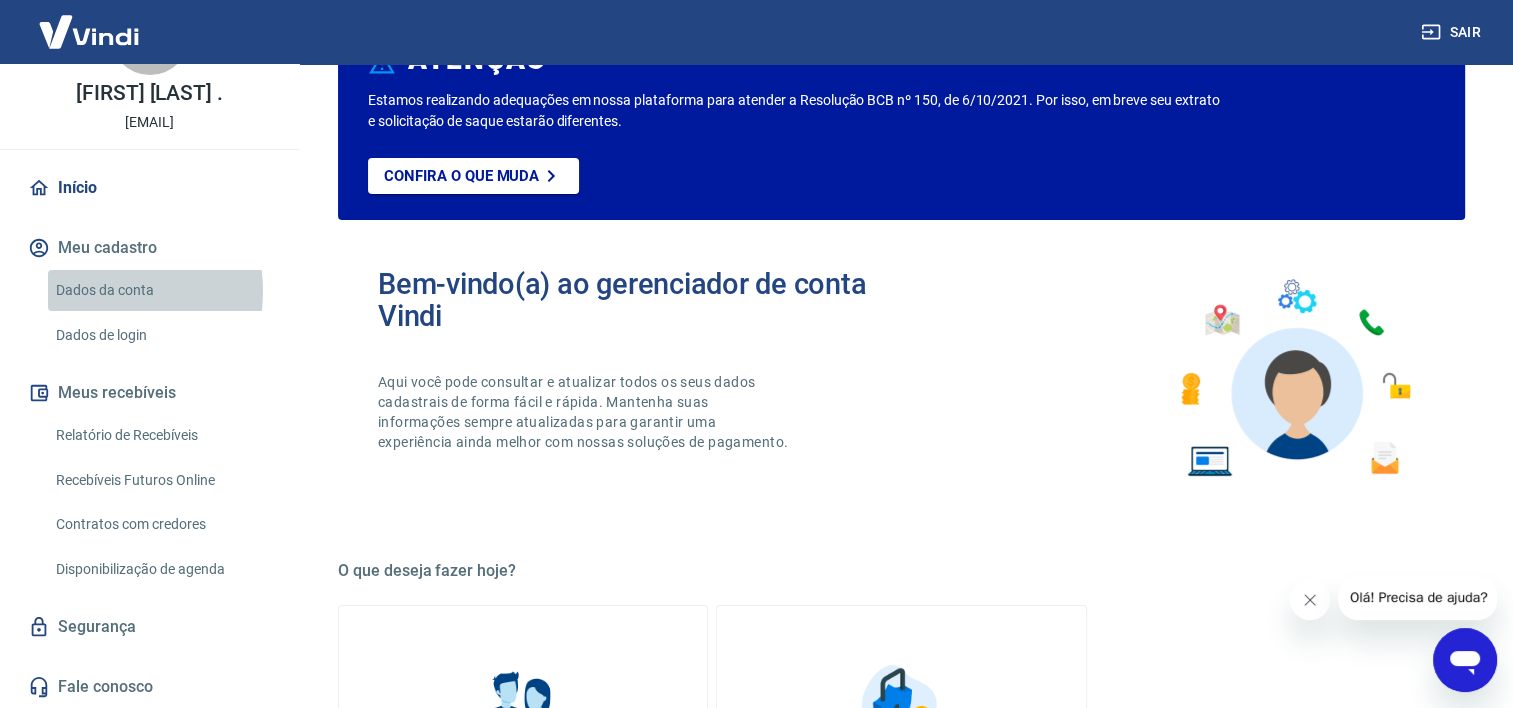 click on "Dados da conta" at bounding box center [161, 290] 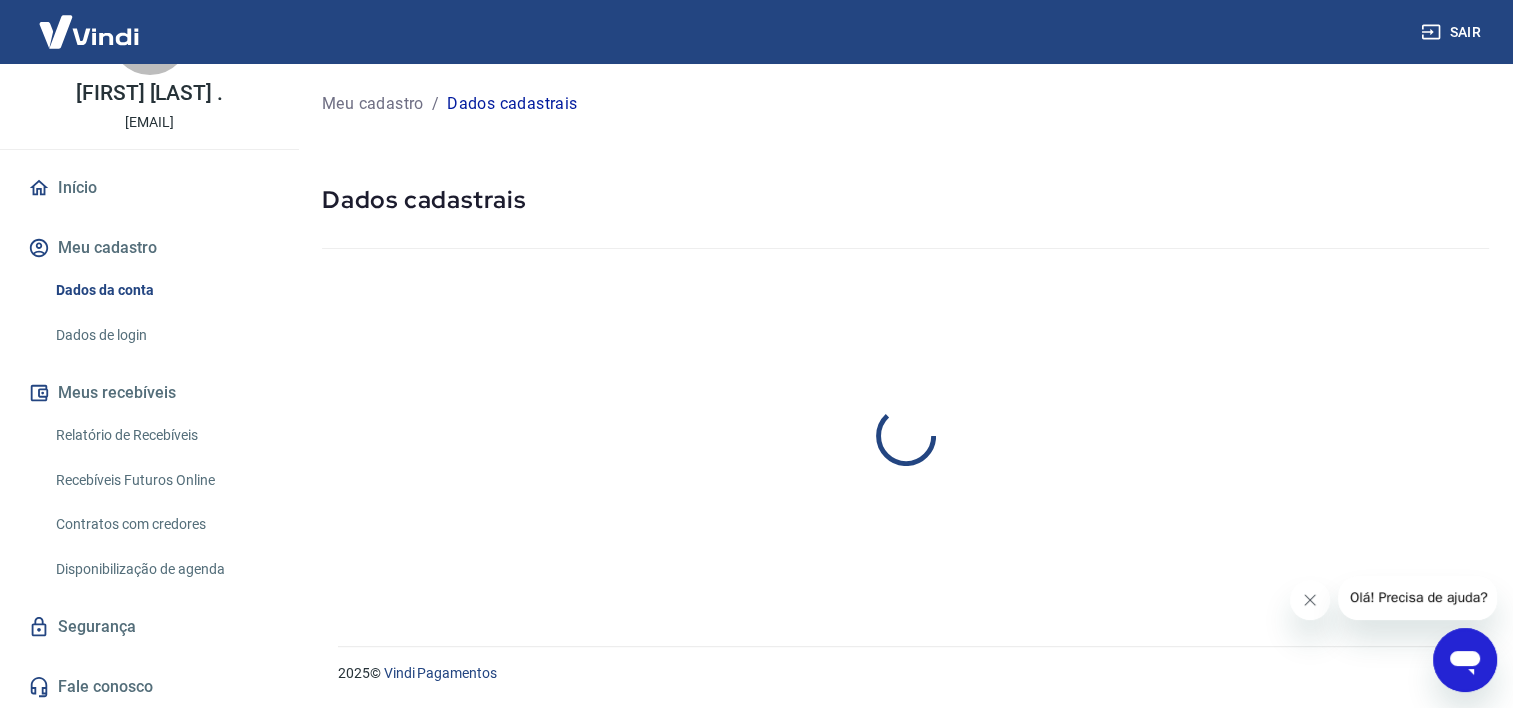 scroll, scrollTop: 0, scrollLeft: 0, axis: both 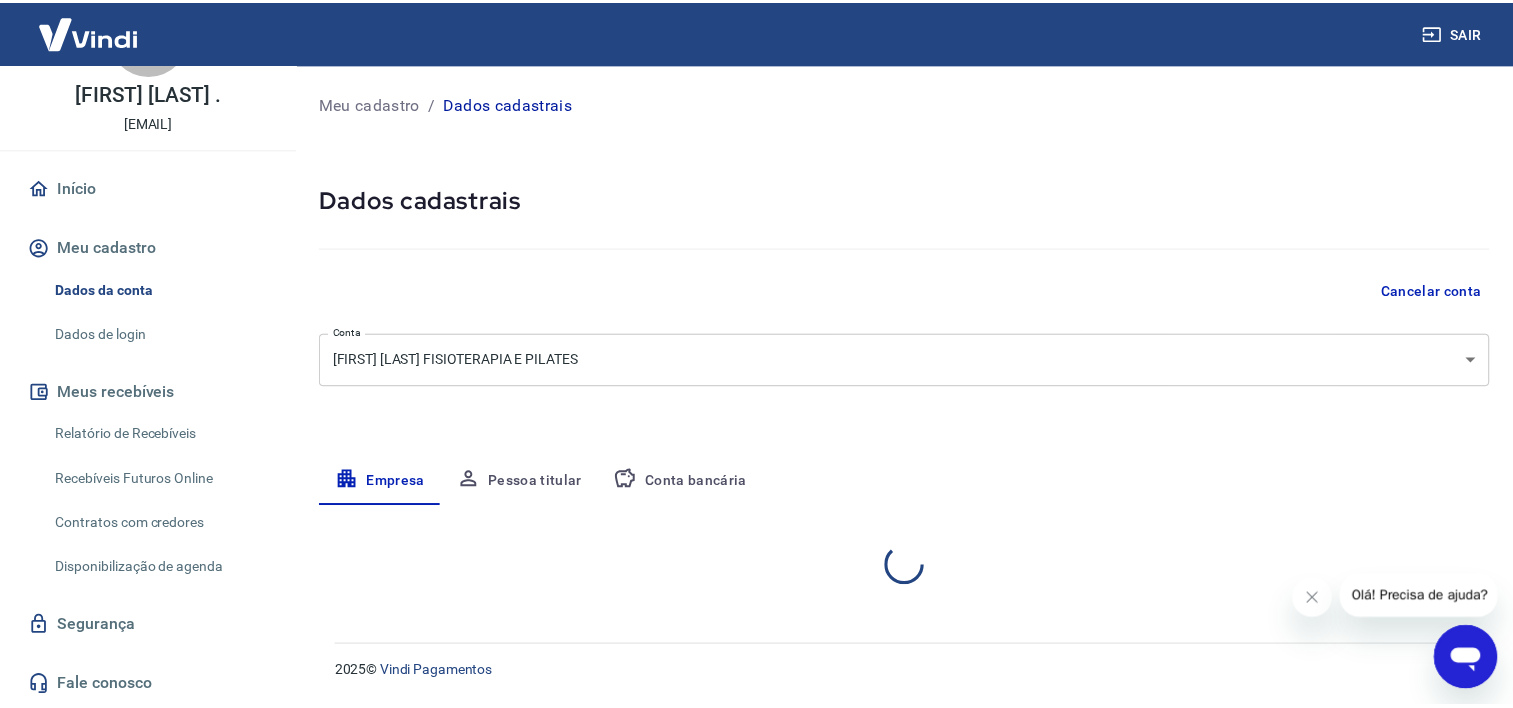 select on "MG" 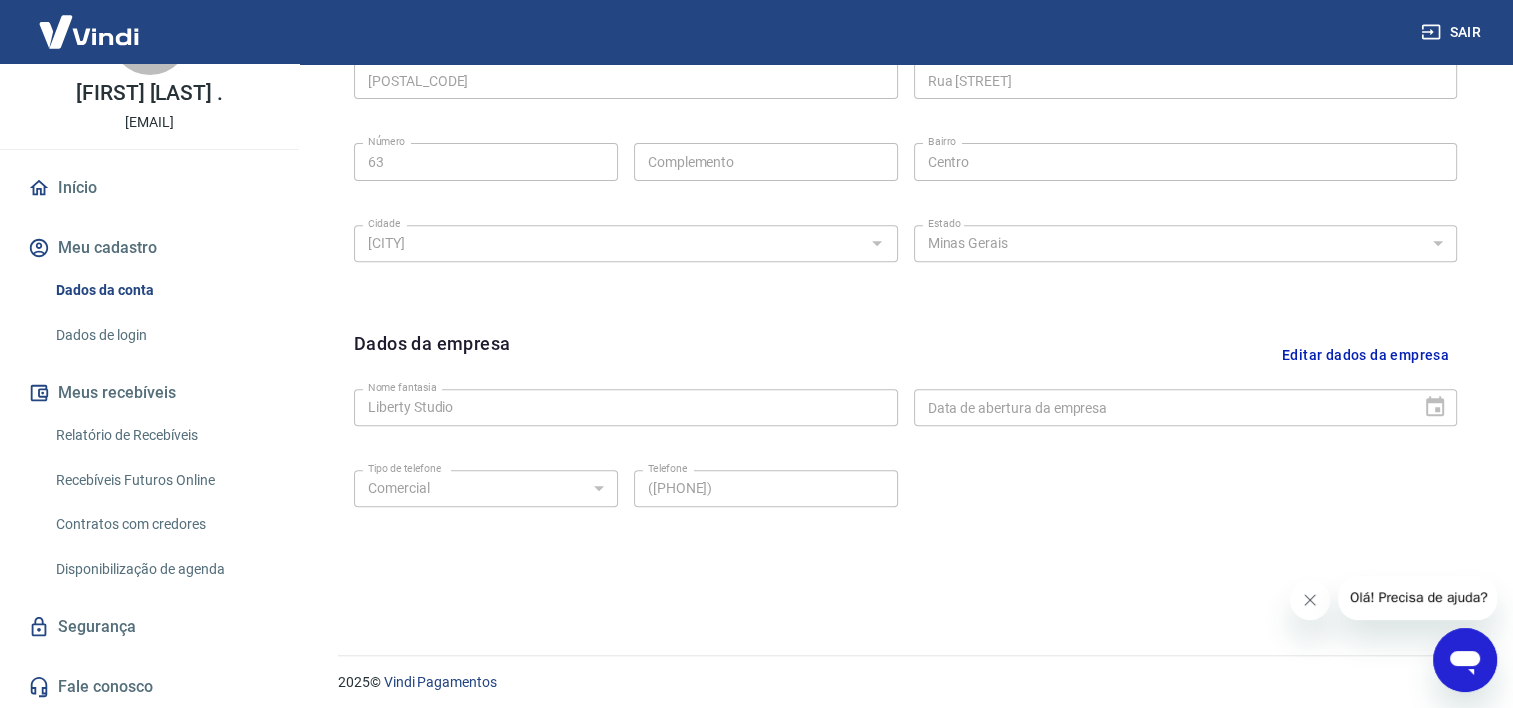 scroll, scrollTop: 733, scrollLeft: 0, axis: vertical 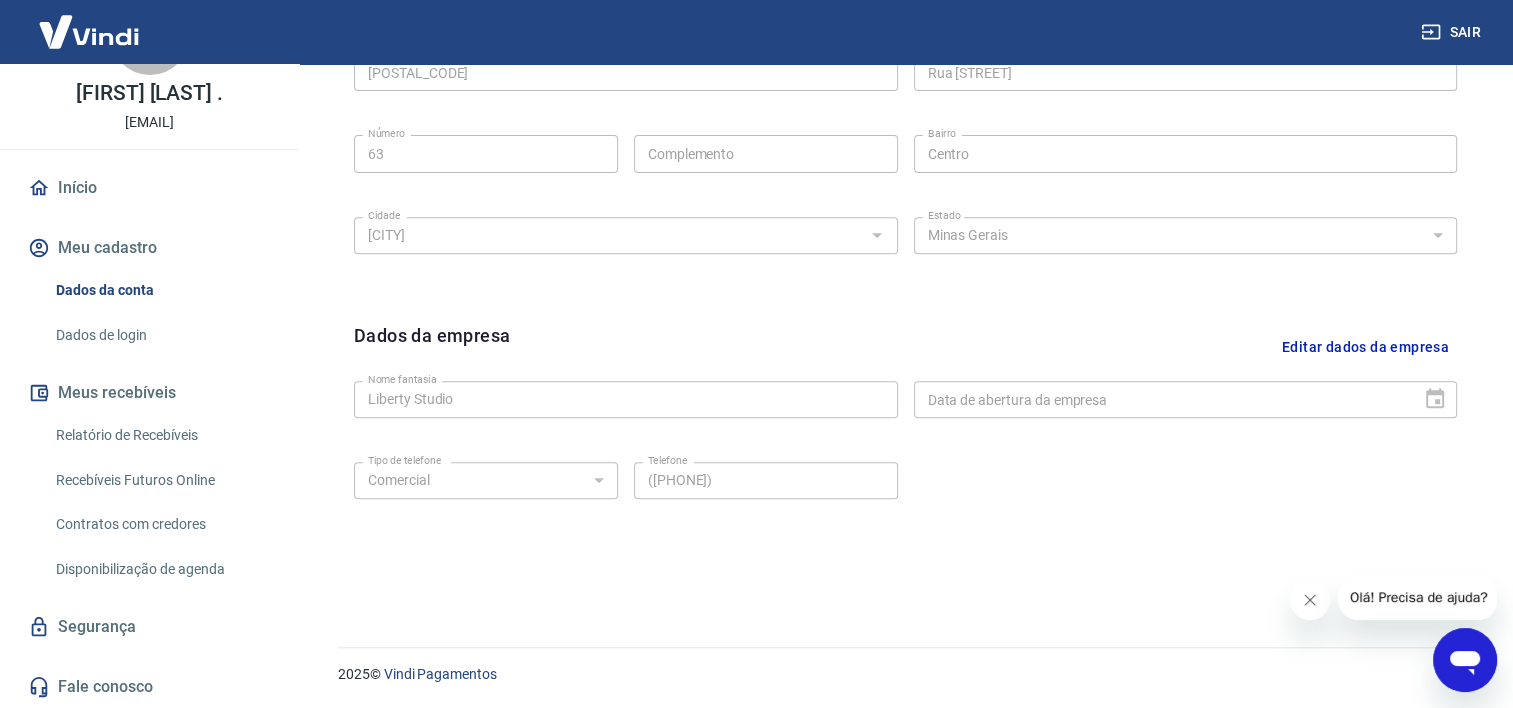 click on "Dados da empresa Editar dados da empresa Nome fantasia Liberty Studio Nome fantasia Data de abertura da empresa Data de abertura da empresa Tipo de telefone Residencial Comercial Tipo de telefone Telefone ([PHONE]) Telefone" at bounding box center (905, 444) 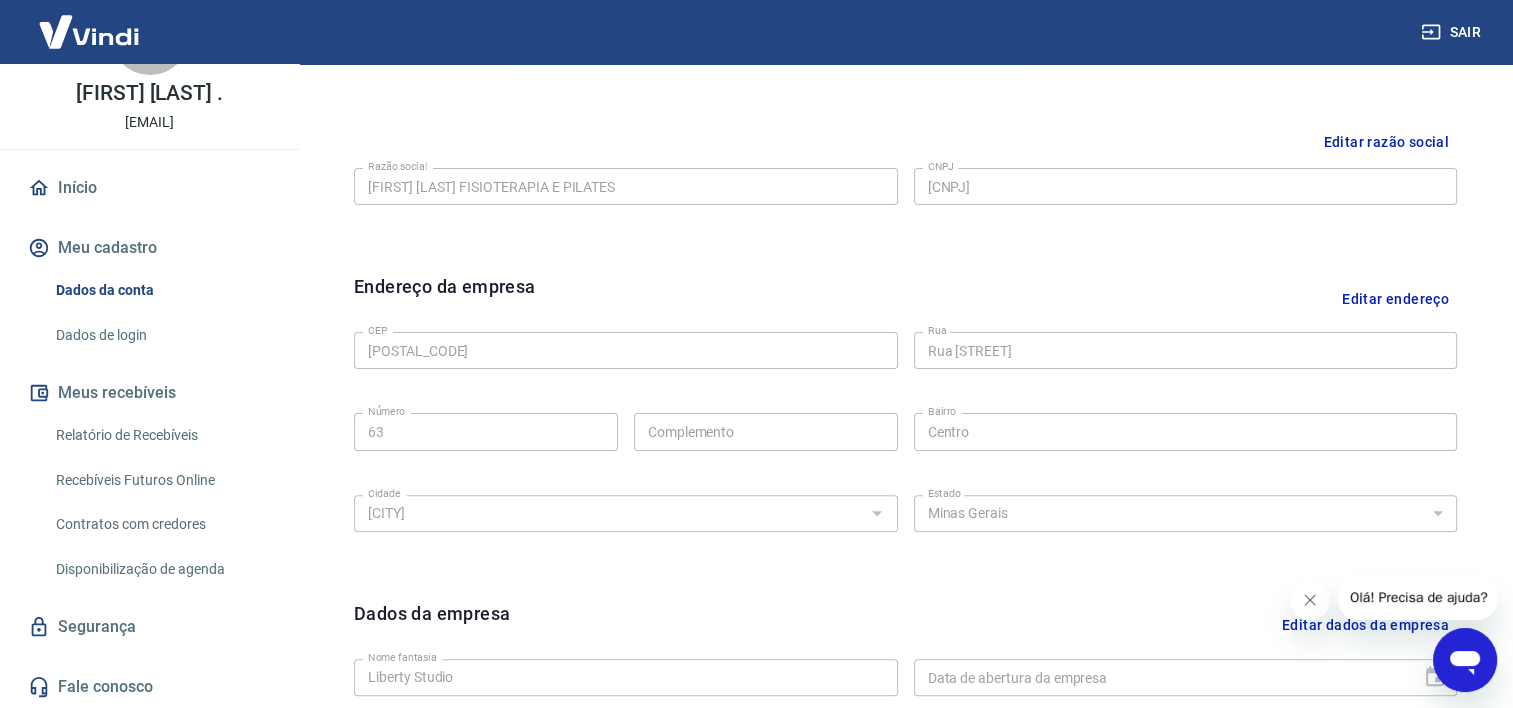 scroll, scrollTop: 493, scrollLeft: 0, axis: vertical 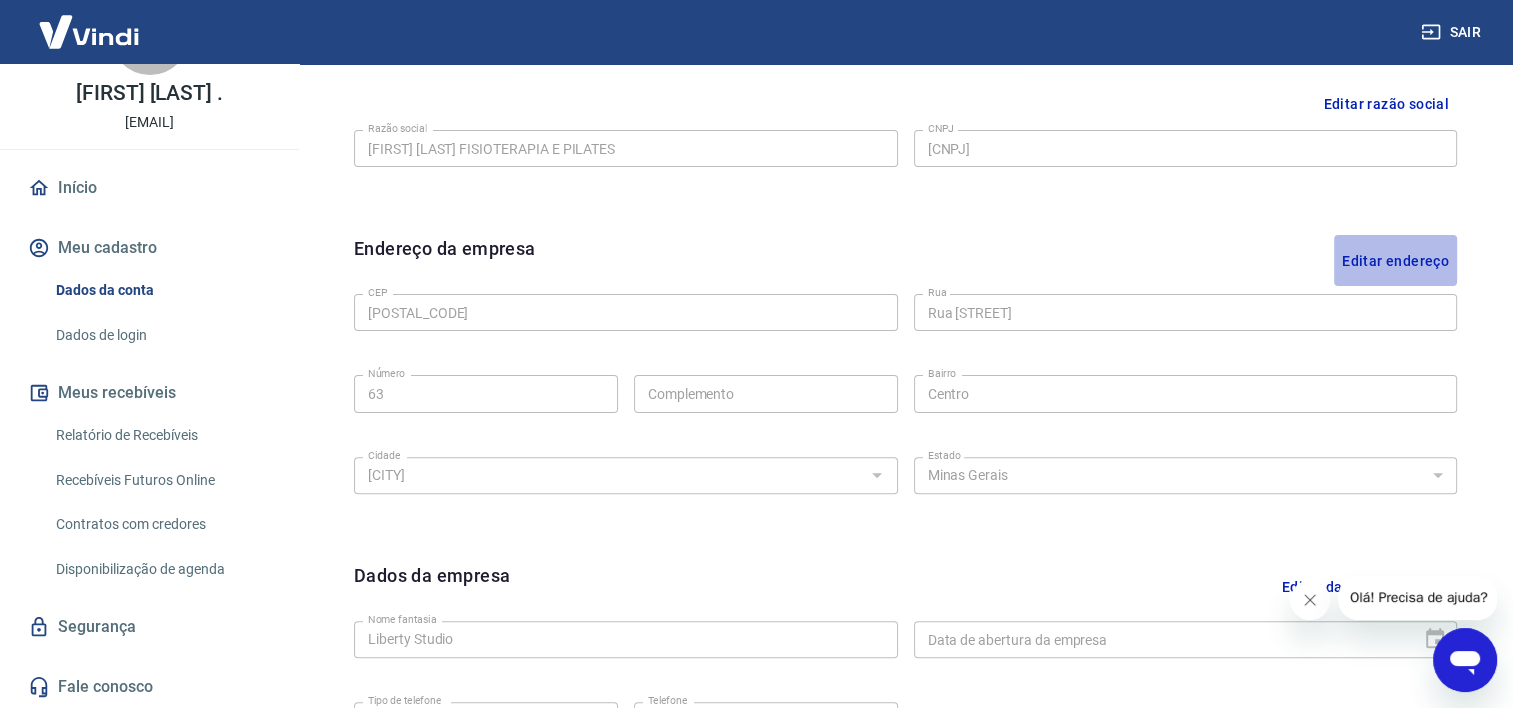 click on "Editar endereço" at bounding box center (1395, 260) 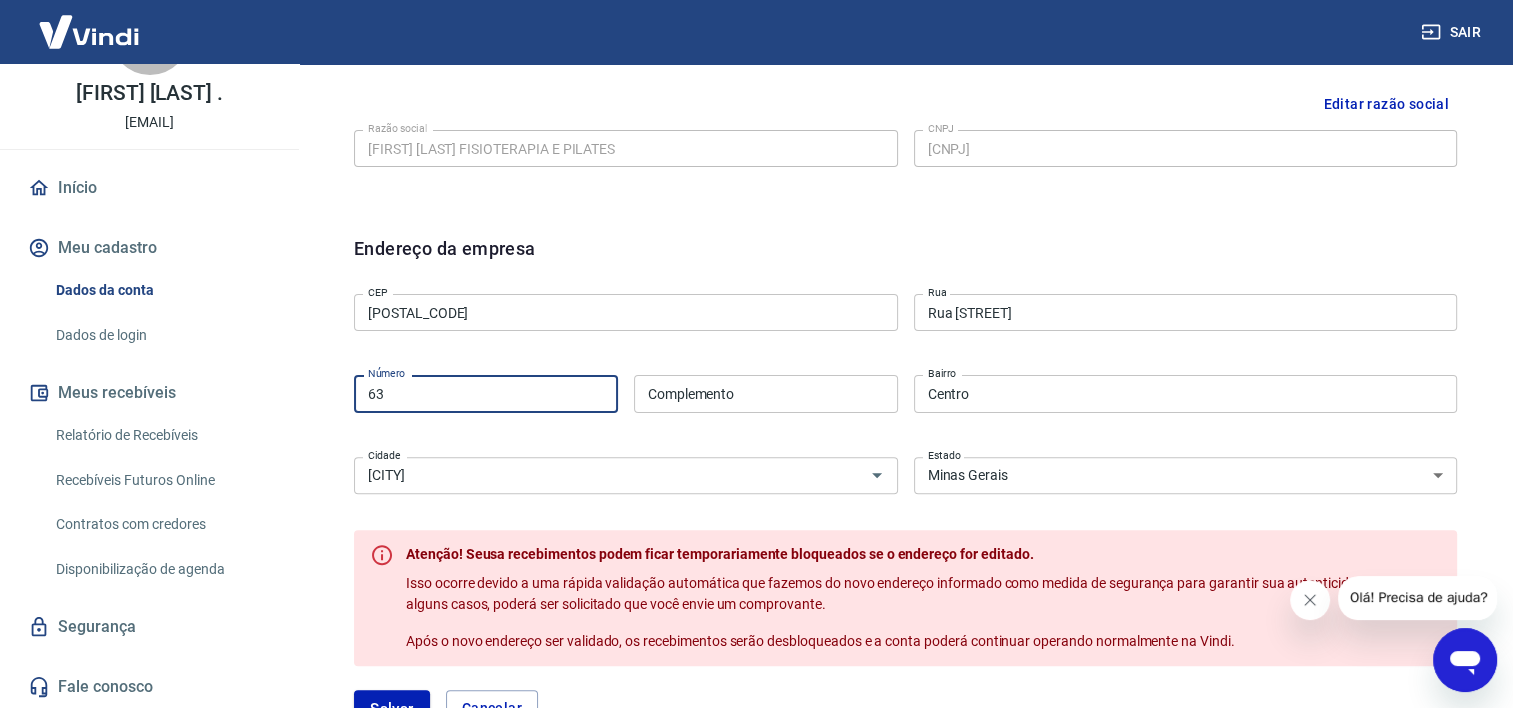 click on "63" at bounding box center (486, 393) 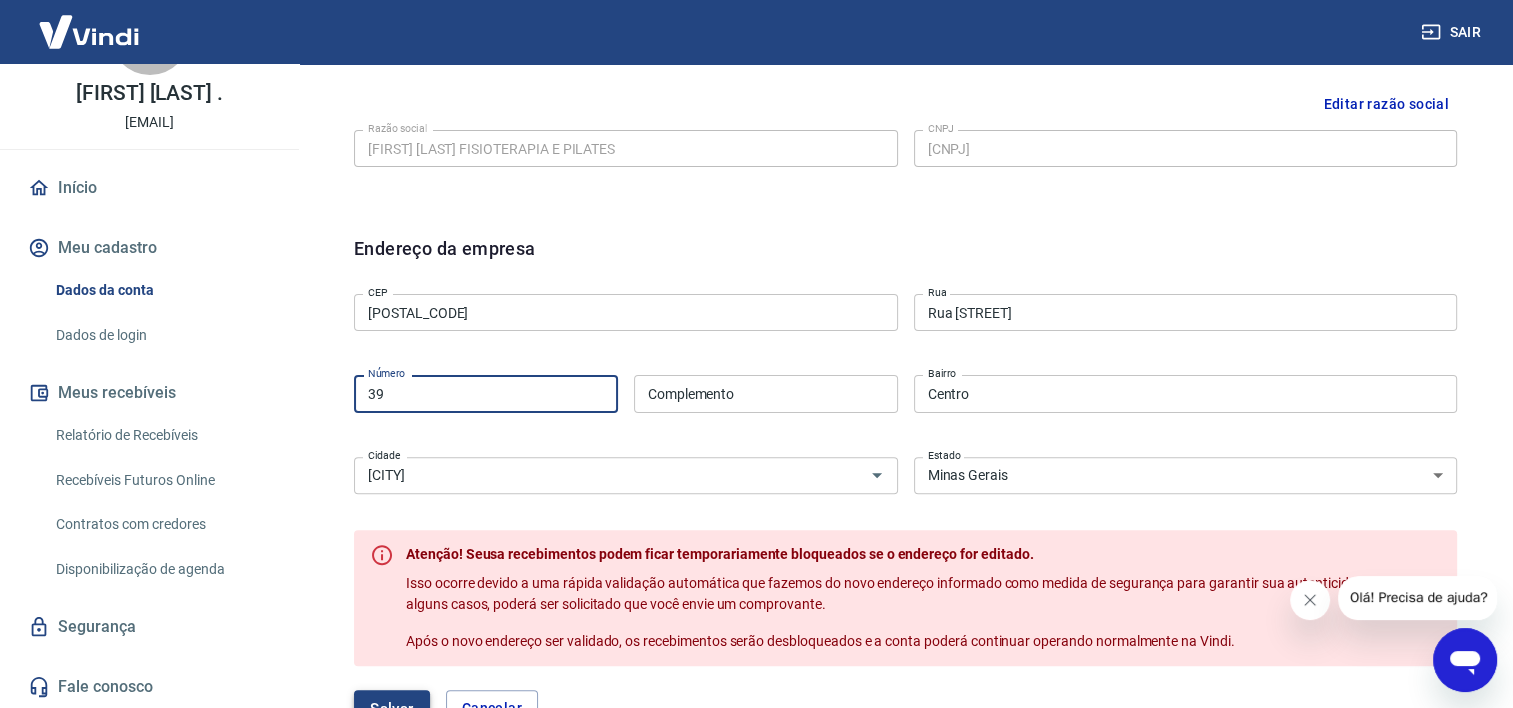 type on "39" 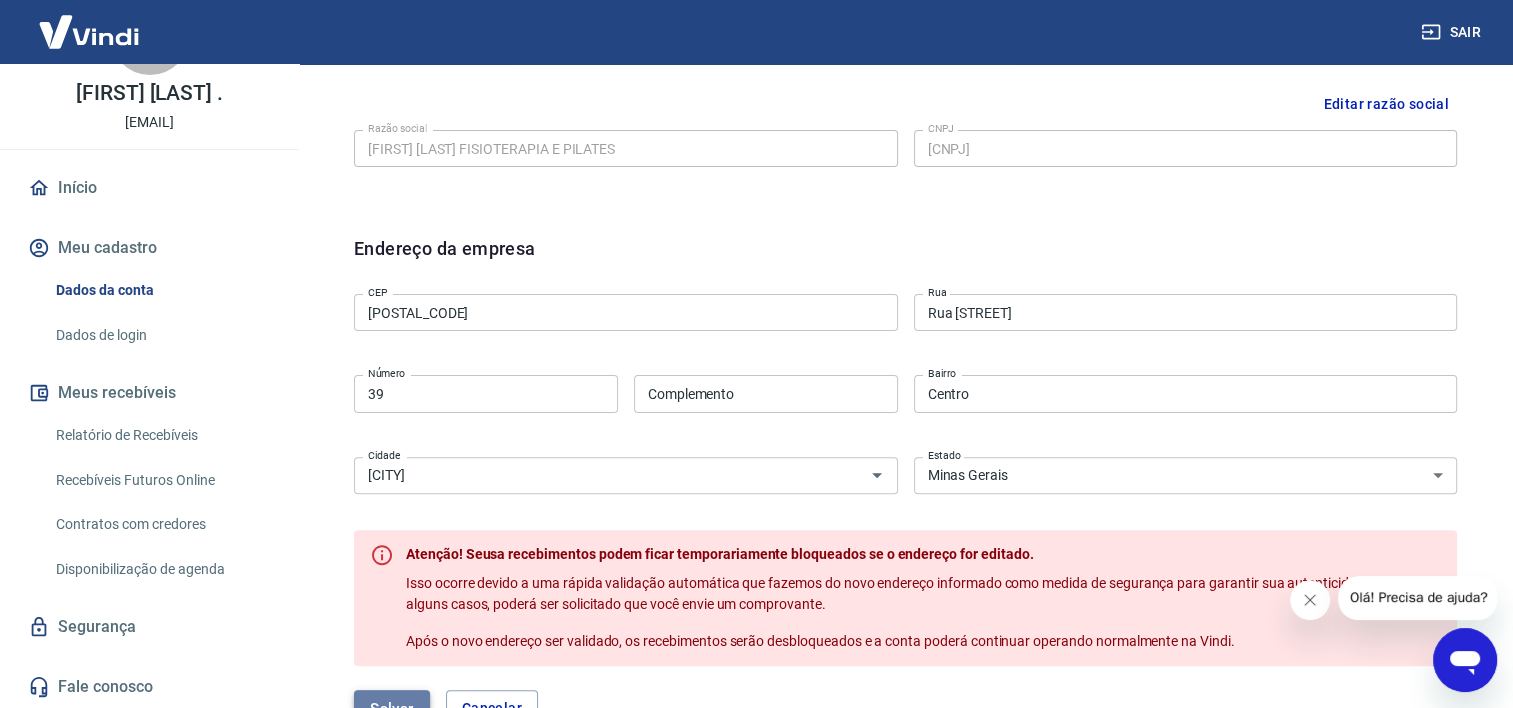 click on "Salvar" at bounding box center (392, 709) 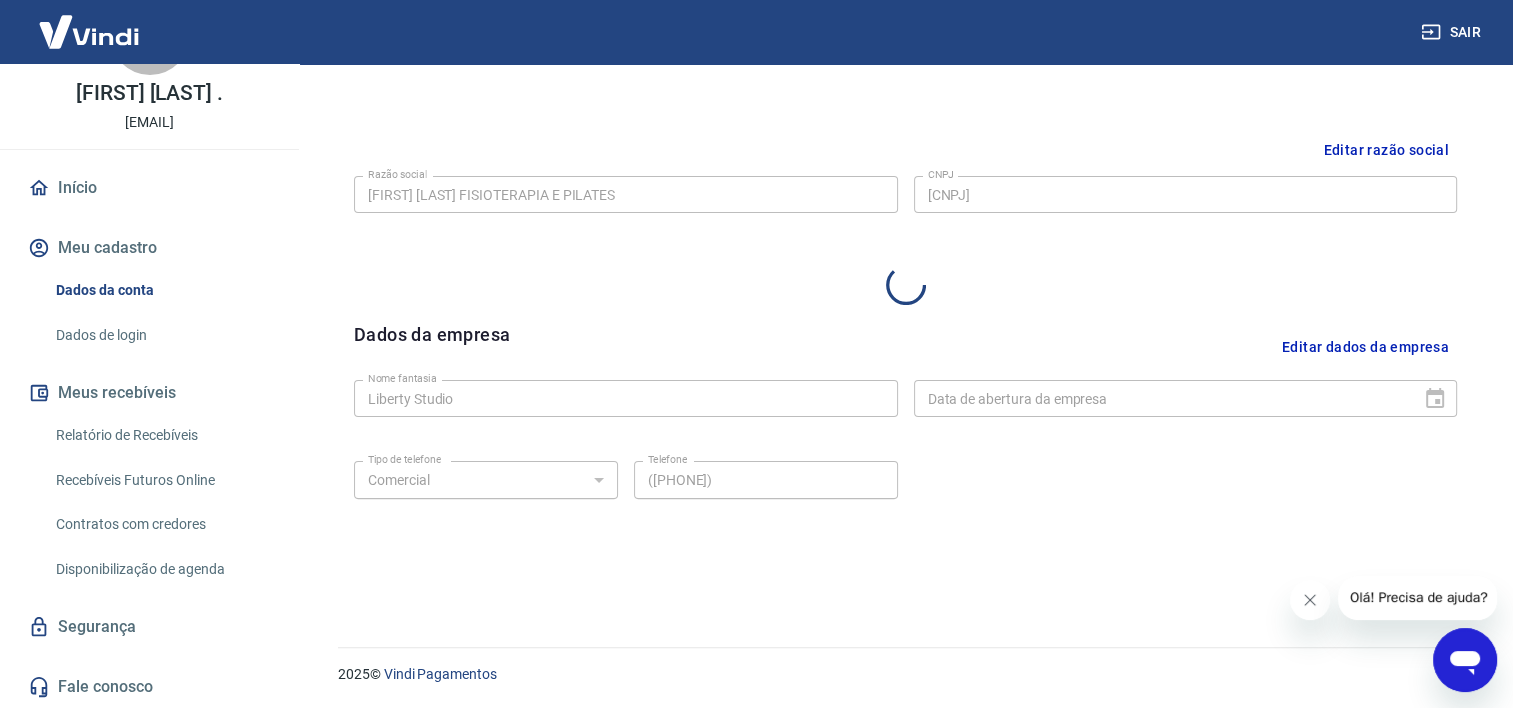 select on "MG" 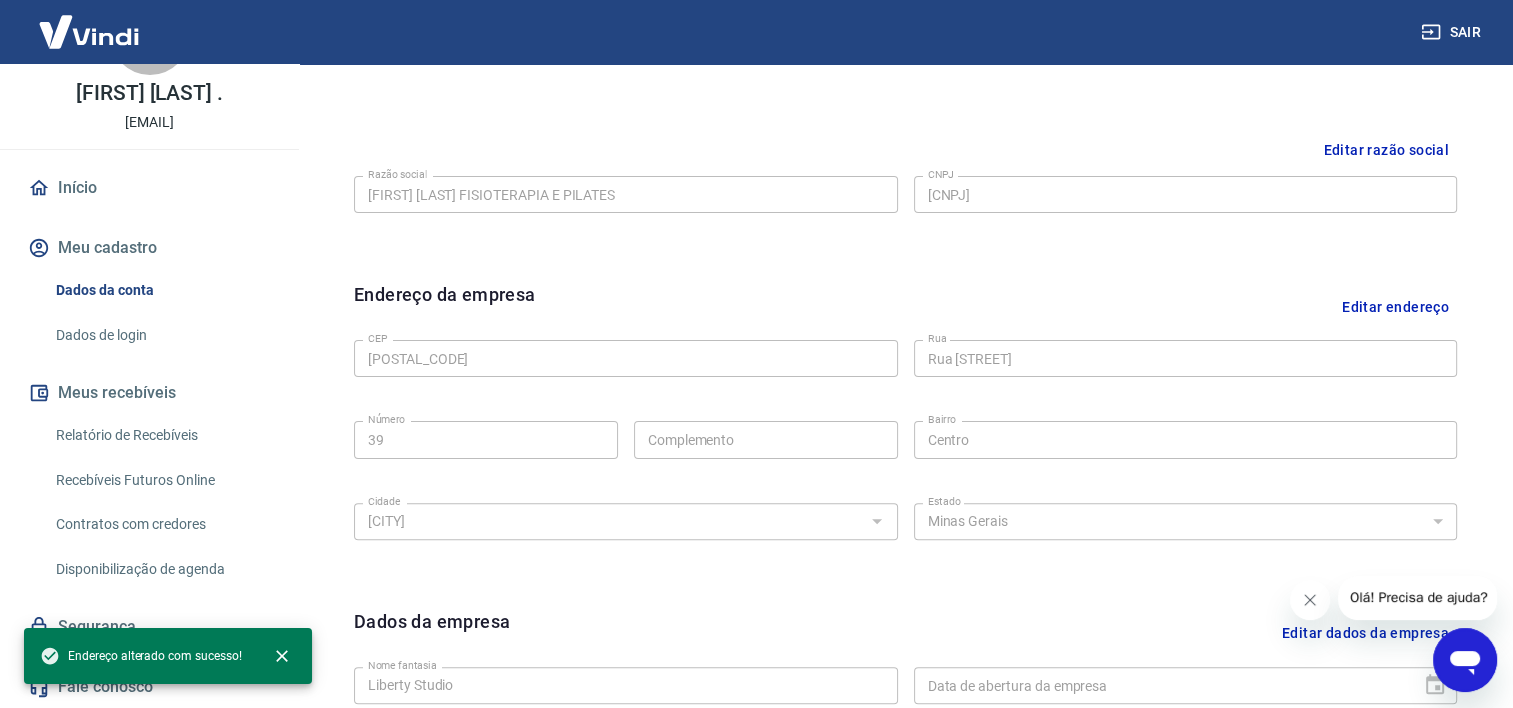 scroll, scrollTop: 493, scrollLeft: 0, axis: vertical 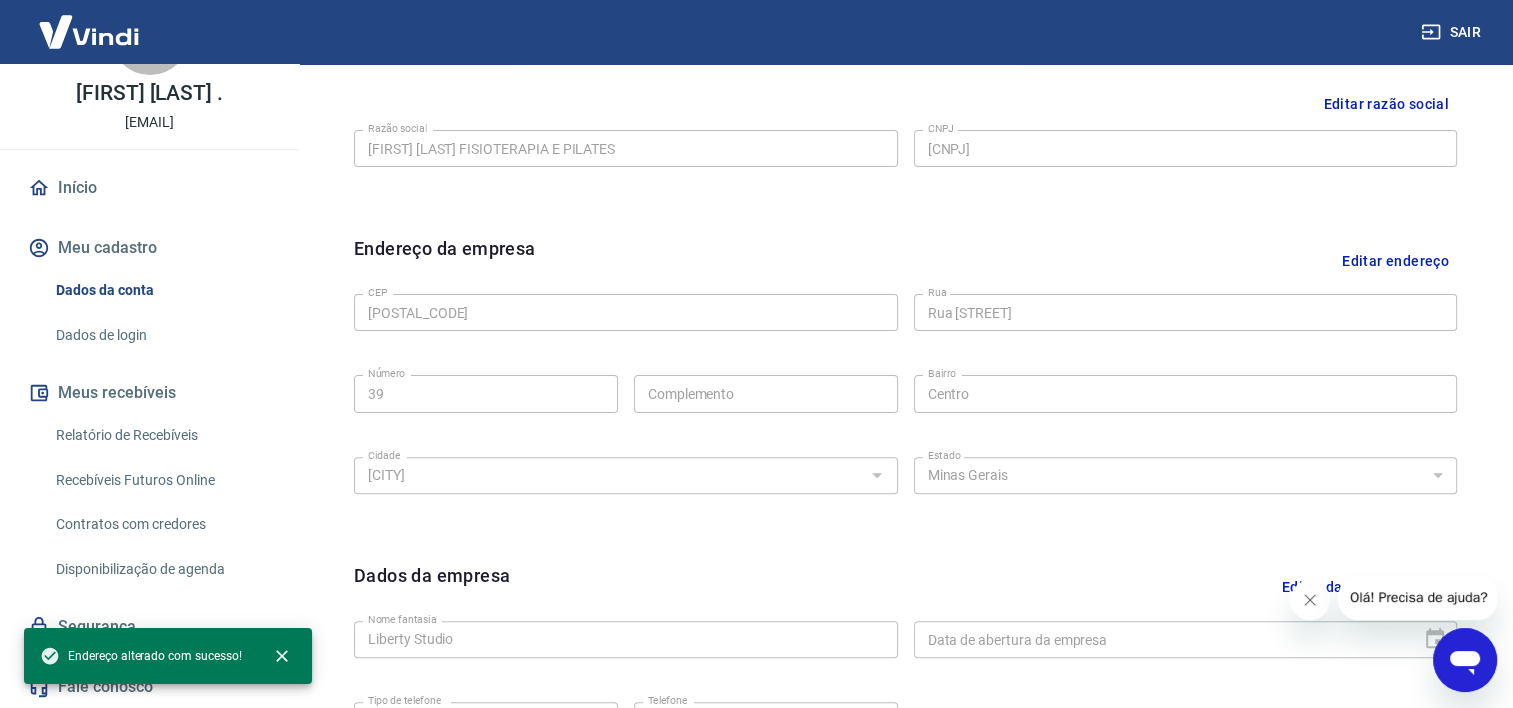 click on "Meu cadastro / Dados cadastrais Dados cadastrais Cancelar conta Conta [FIRST] [LAST] FISIOTERAPIA E PILATES [object Object] Conta Empresa Pessoa titular Conta bancária Editar razão social Razão social [FIRST] [LAST] FISIOTERAPIA E PILATES Razão social CNPJ [CNPJ] CNPJ Endereço da empresa Editar endereço CEP [POSTAL_CODE] CEP Rua Rua [STREET] Rua Número 39 Número Complemento Complemento Bairro Centro Bairro Cidade Oliveira Fortes Cidade Estado Acre Alagoas Amapá Amazonas Bahia Ceará Distrito Federal Espírito Santo Goiás Maranhão Mato Grosso Mato Grosso do Sul Minas Gerais Pará Paraíba Paraná Pernambuco Piauí Rio de Janeiro Rio Grande do Norte Rio Grande do Sul Rondônia Roraima Santa Catarina São Paulo Sergipe Tocantins Estado Dados da empresa Editar dados da empresa Nome fantasia Liberty Studio Nome fantasia Data de abertura da empresa Data de abertura da empresa Tipo de telefone Residencial Comercial Tipo de telefone Telefone ([PHONE]) Telefone" at bounding box center [905, 217] 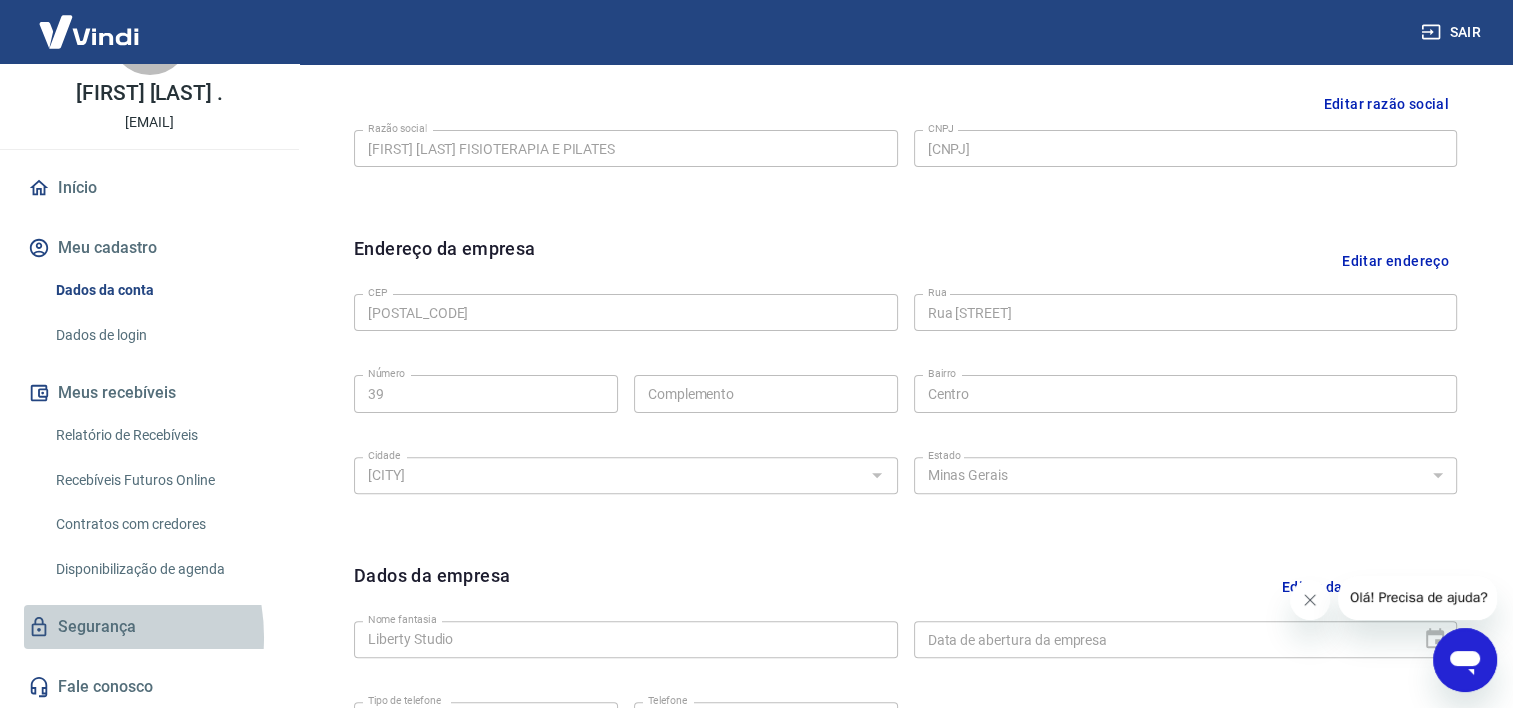 click on "Segurança" at bounding box center [149, 627] 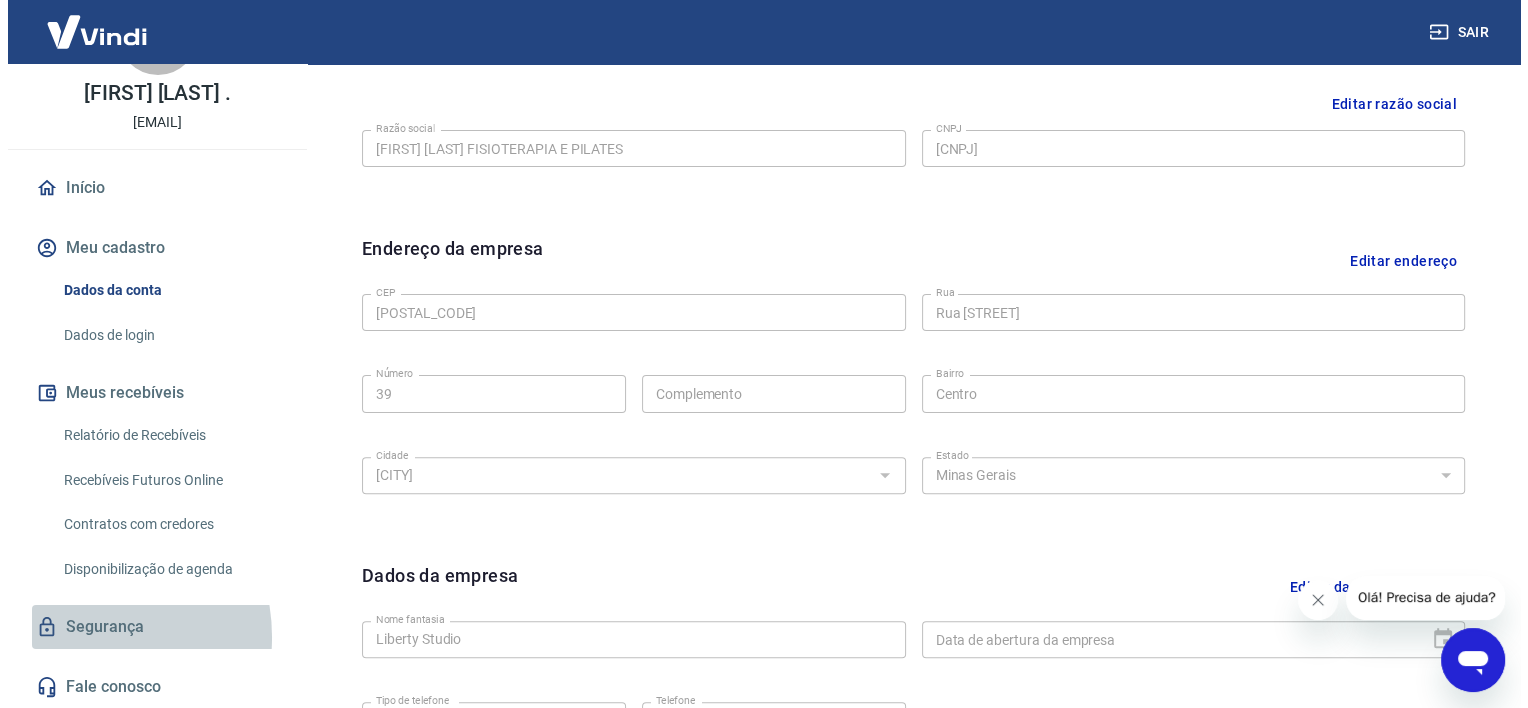 scroll, scrollTop: 0, scrollLeft: 0, axis: both 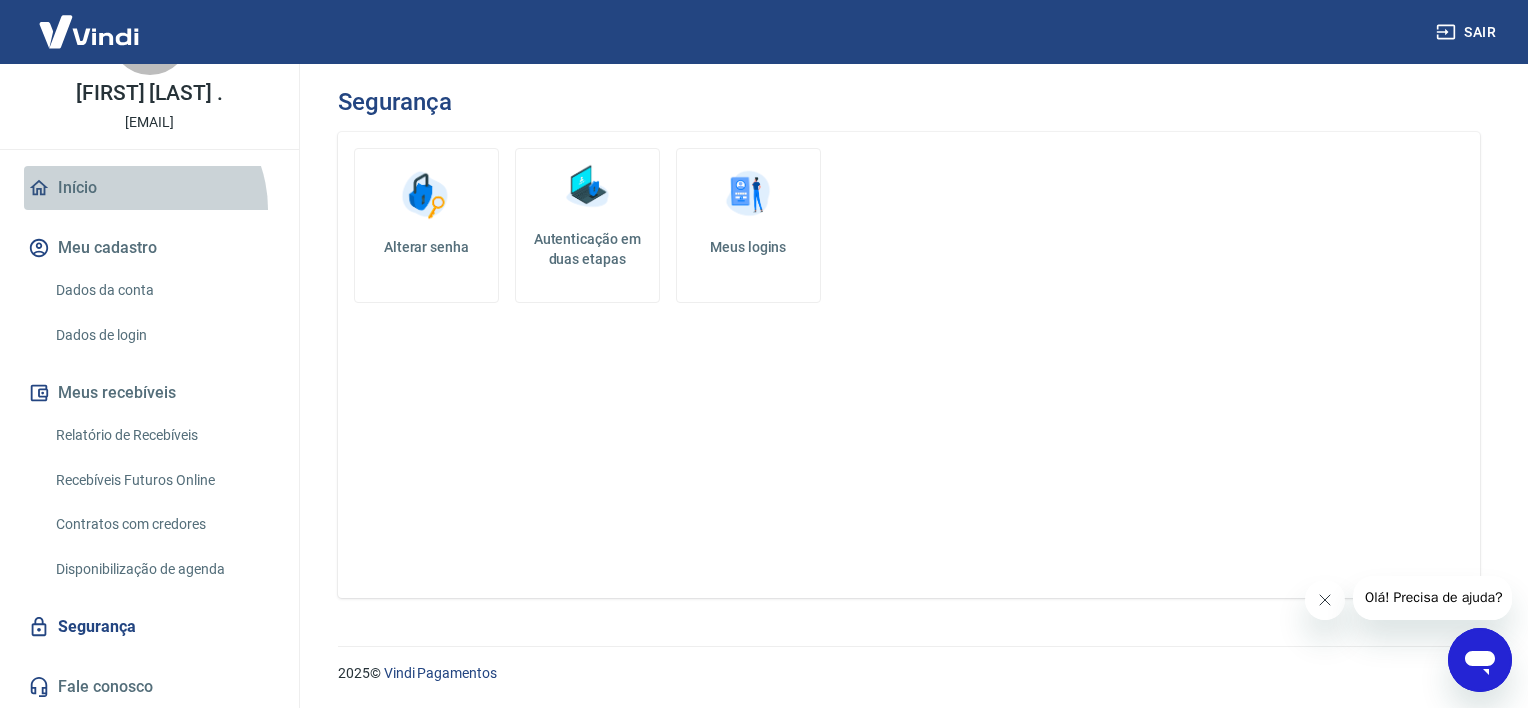 click on "Início" at bounding box center [149, 188] 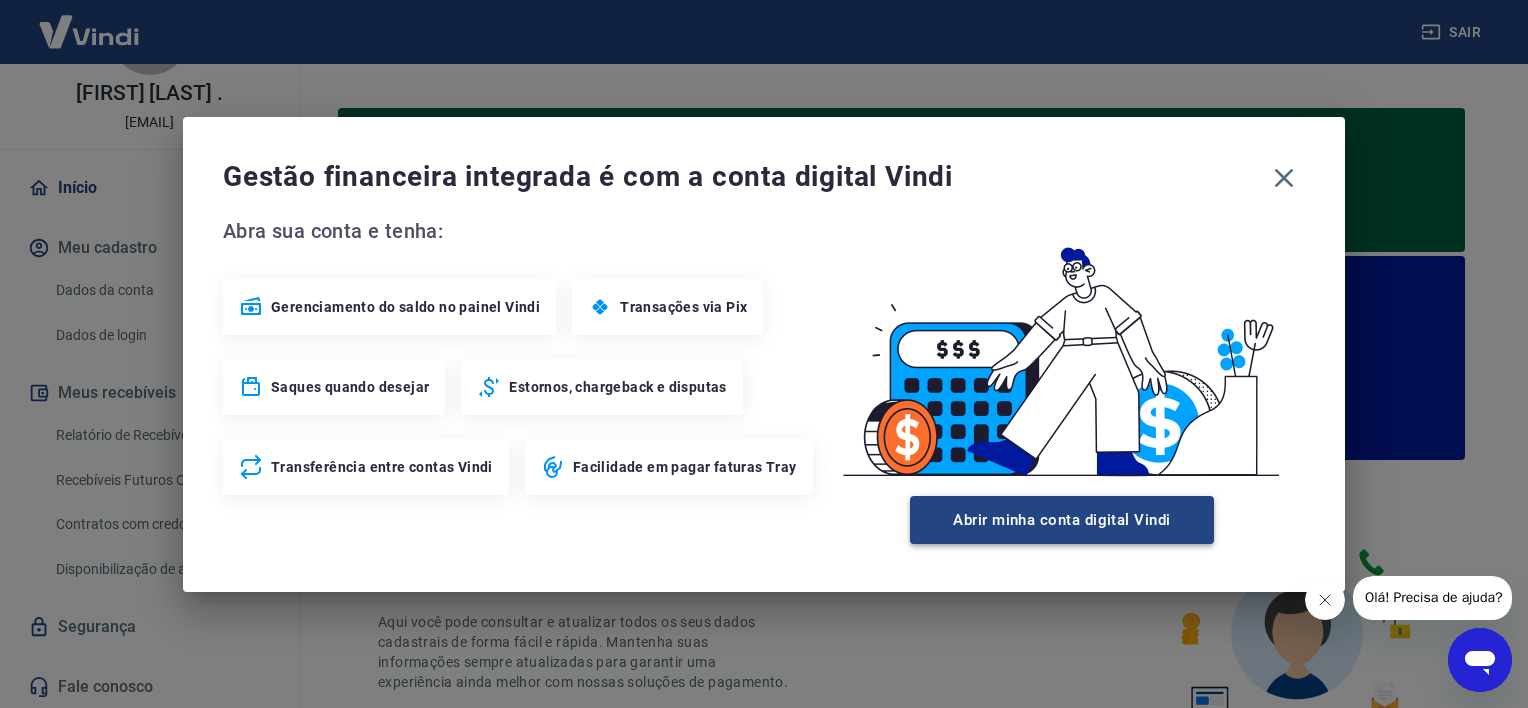 click on "Abrir minha conta digital Vindi" at bounding box center (1062, 520) 